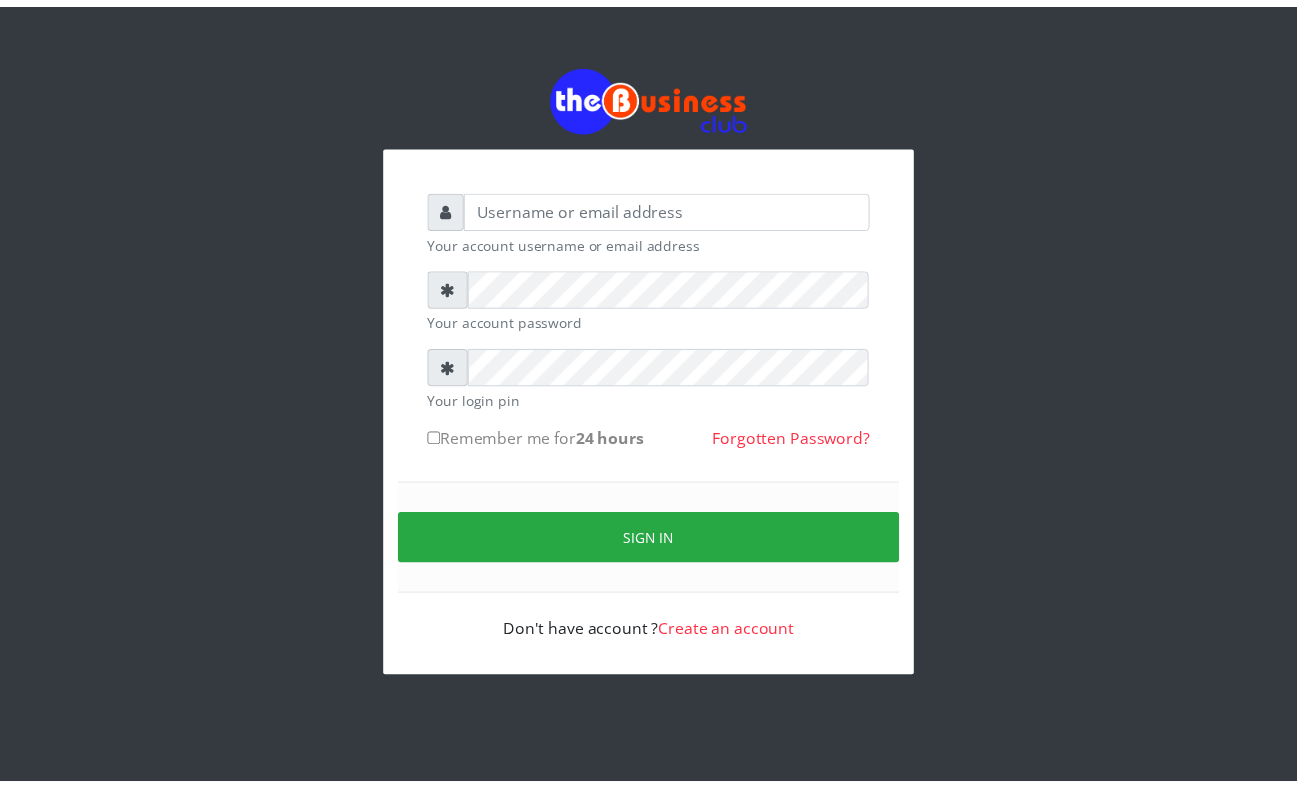 scroll, scrollTop: 0, scrollLeft: 0, axis: both 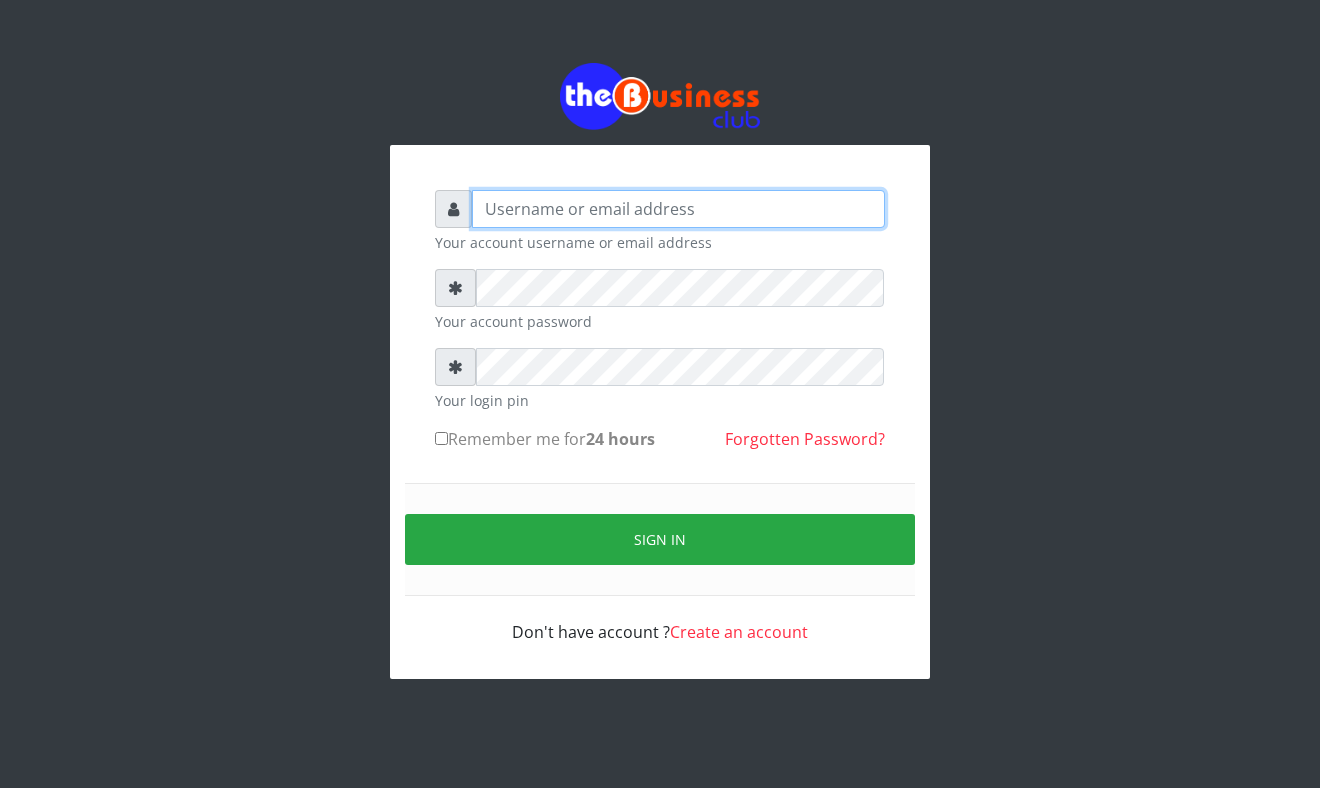 type on "Mavincio" 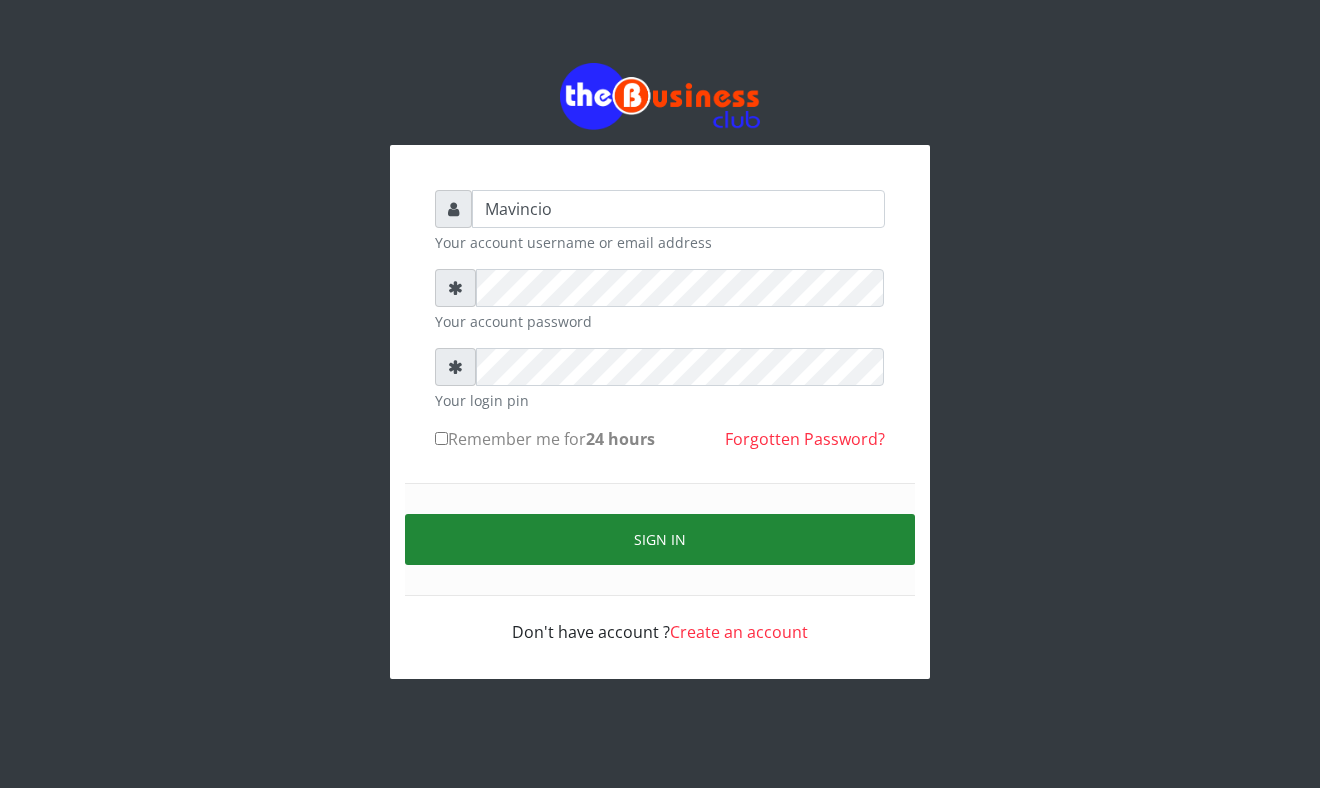 click on "Sign in" at bounding box center (660, 539) 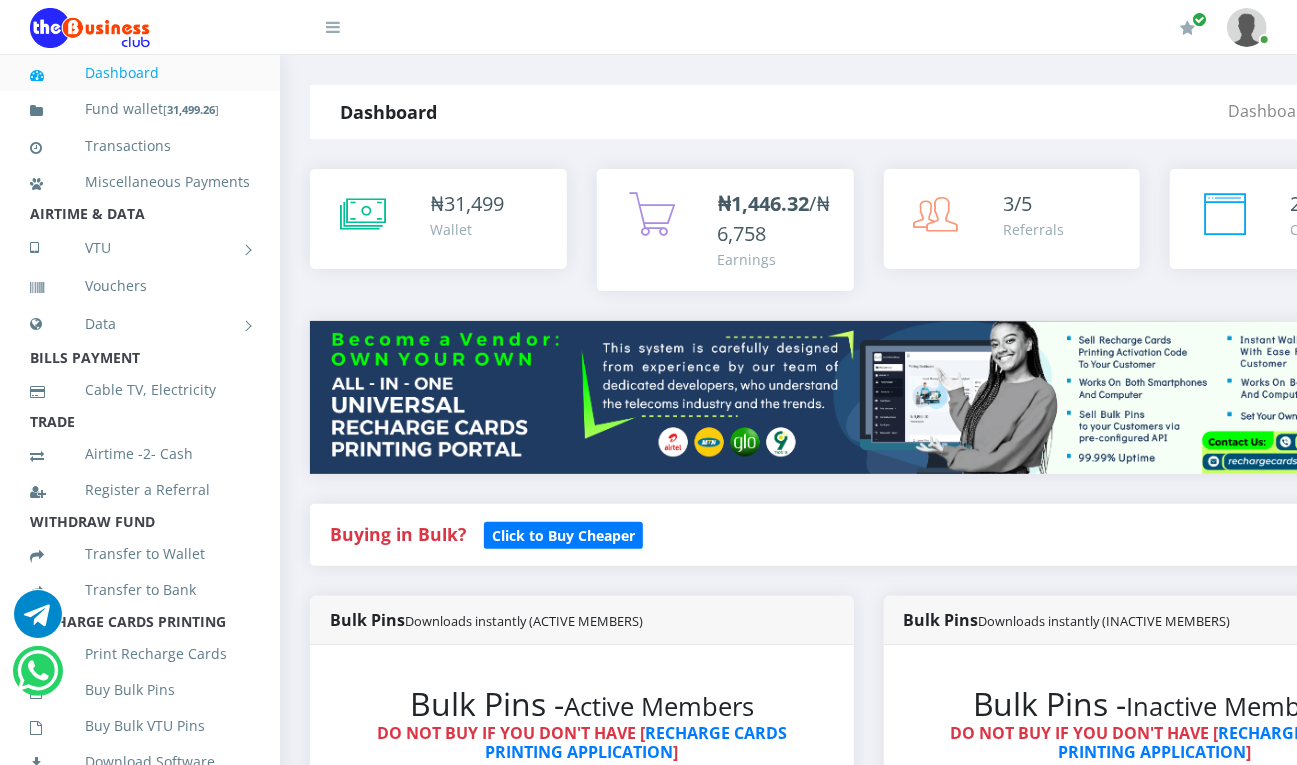 scroll, scrollTop: 0, scrollLeft: 0, axis: both 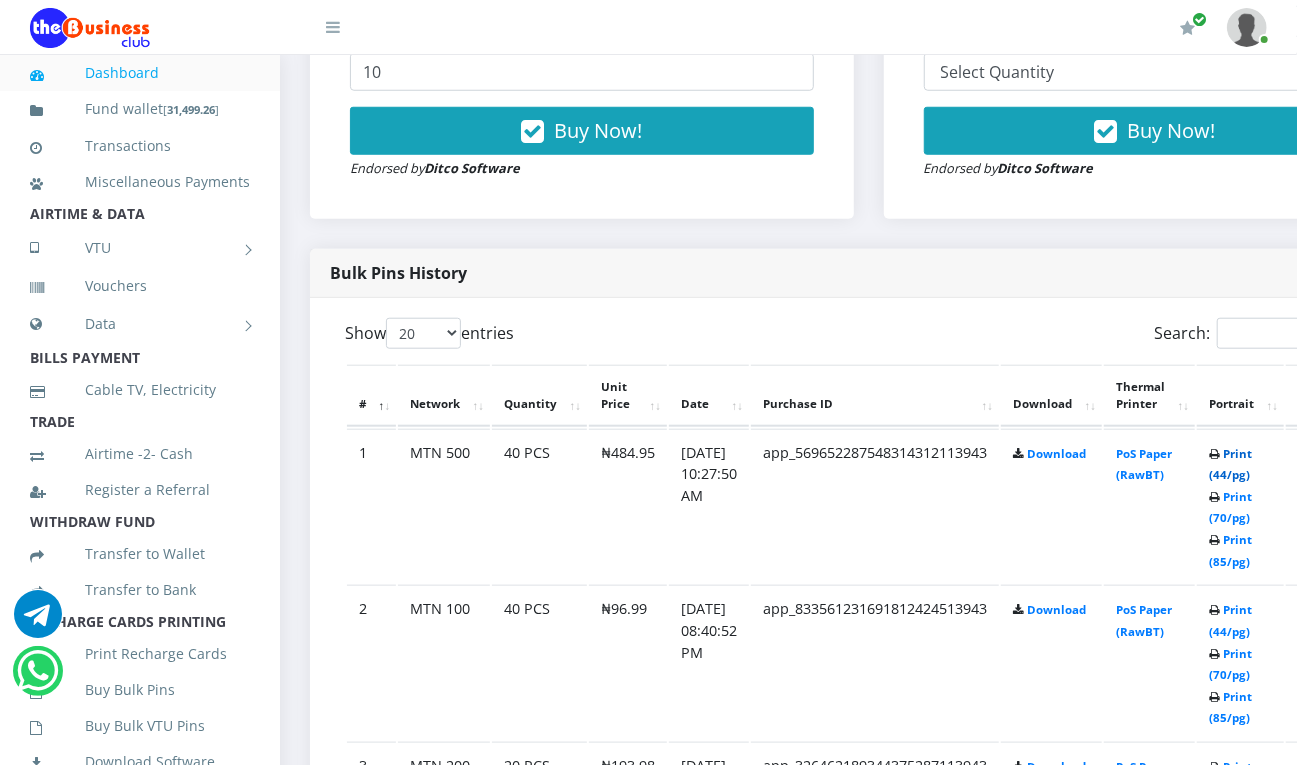 click on "Print (44/pg)" at bounding box center [1230, 464] 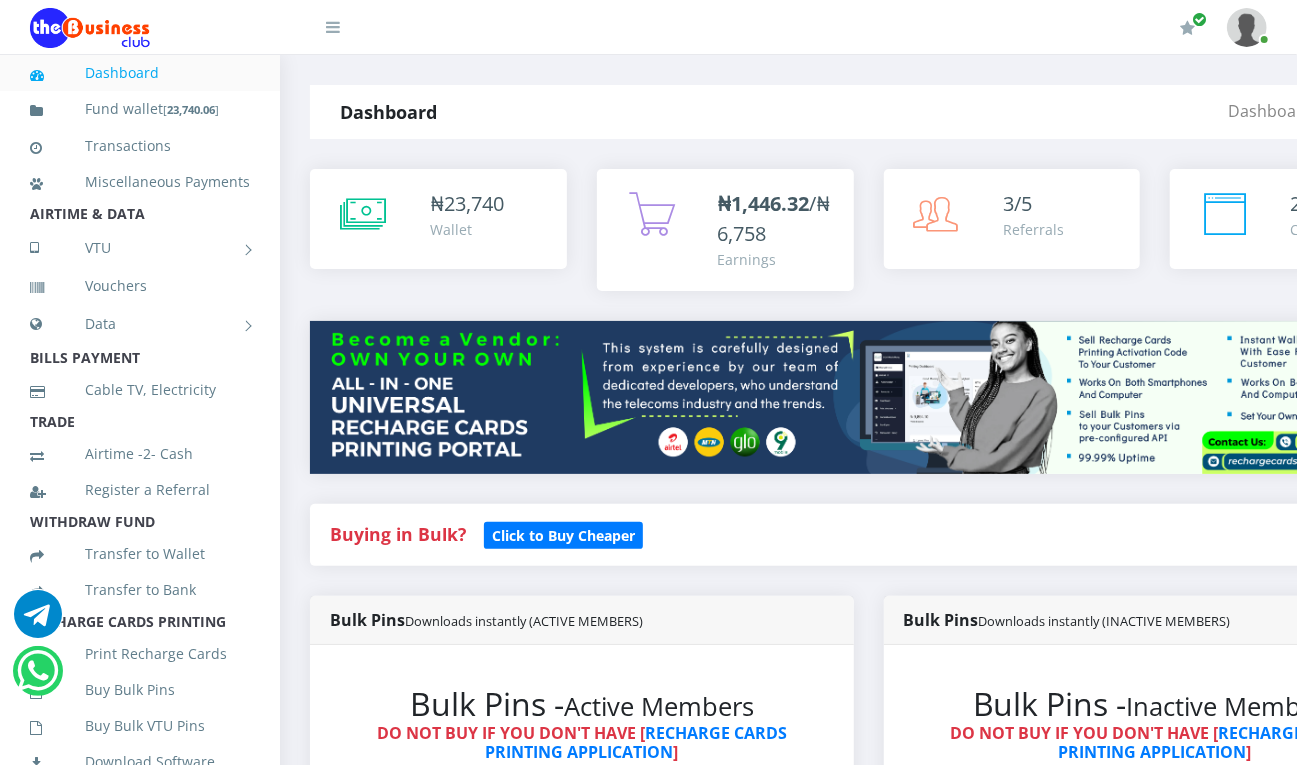 scroll, scrollTop: 0, scrollLeft: 0, axis: both 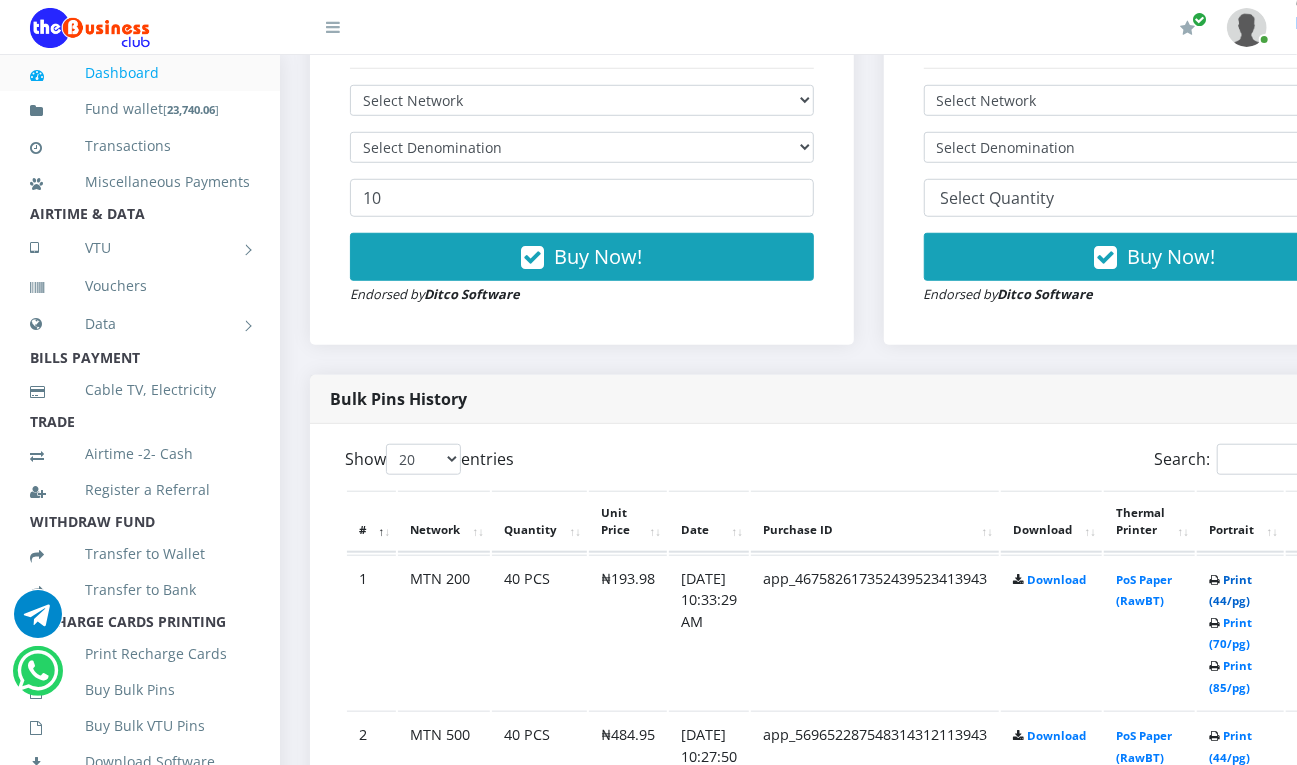 click on "Print (44/pg)" at bounding box center [1230, 590] 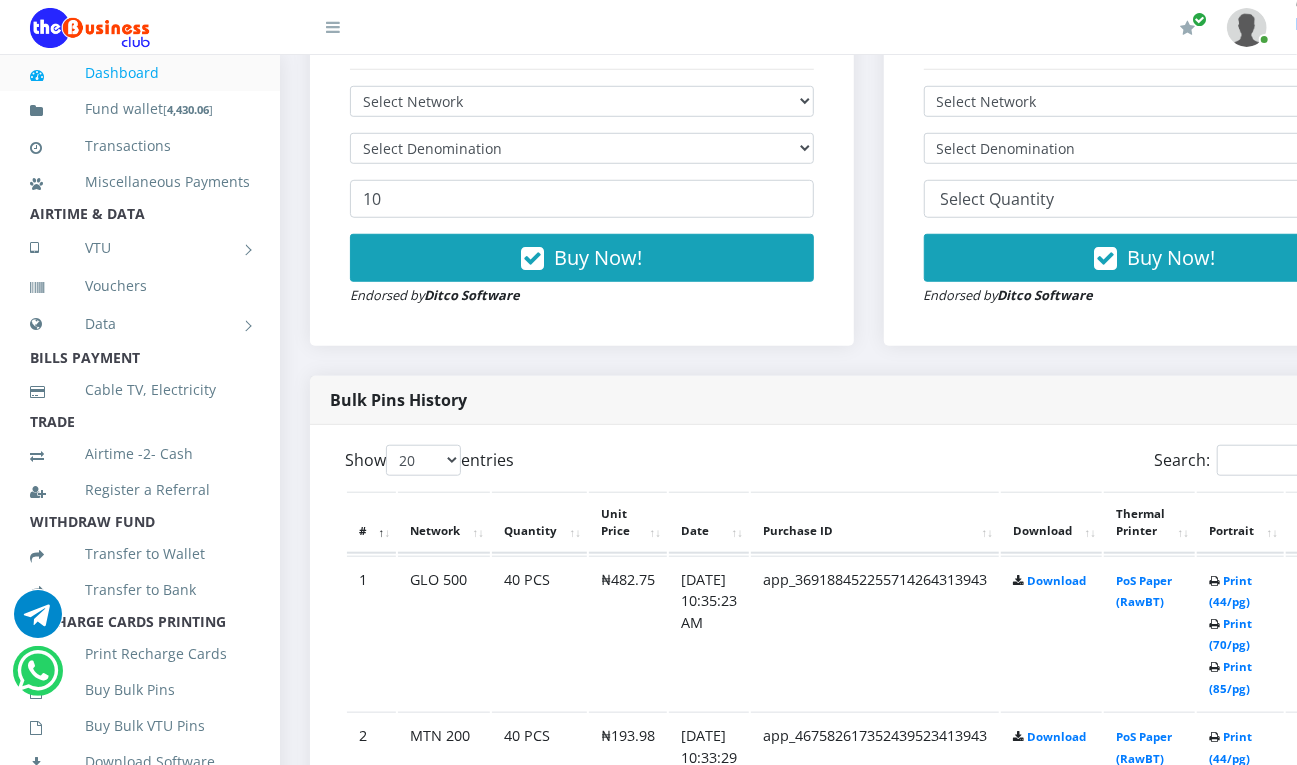 scroll, scrollTop: 0, scrollLeft: 0, axis: both 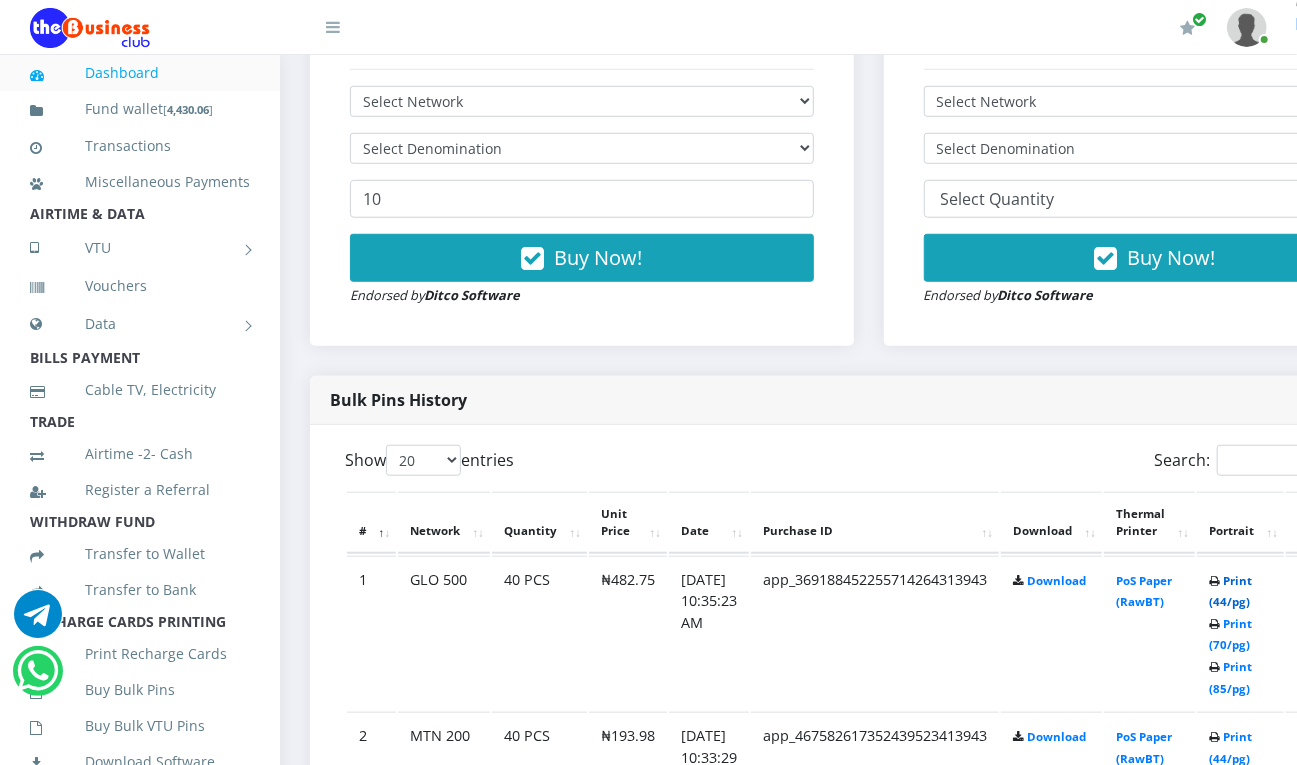 click on "Print (44/pg)" at bounding box center [1230, 591] 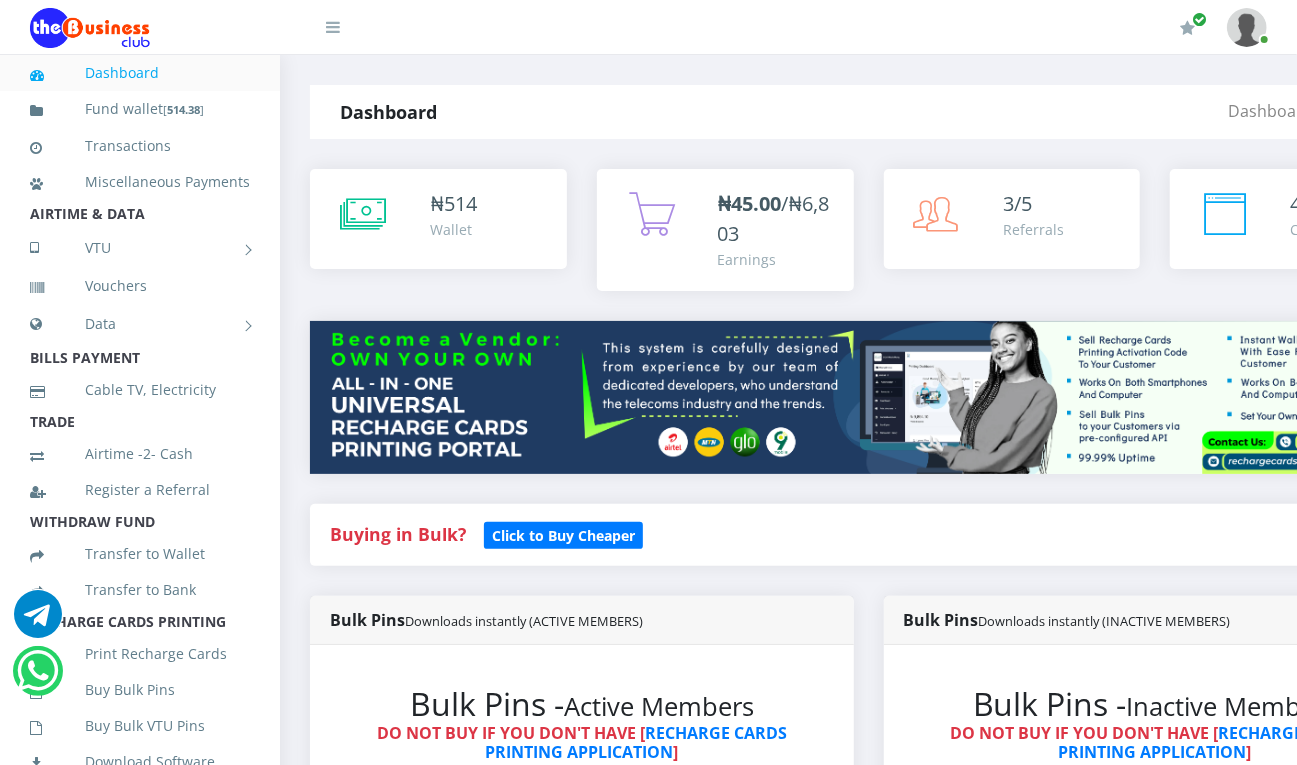 scroll, scrollTop: 0, scrollLeft: 0, axis: both 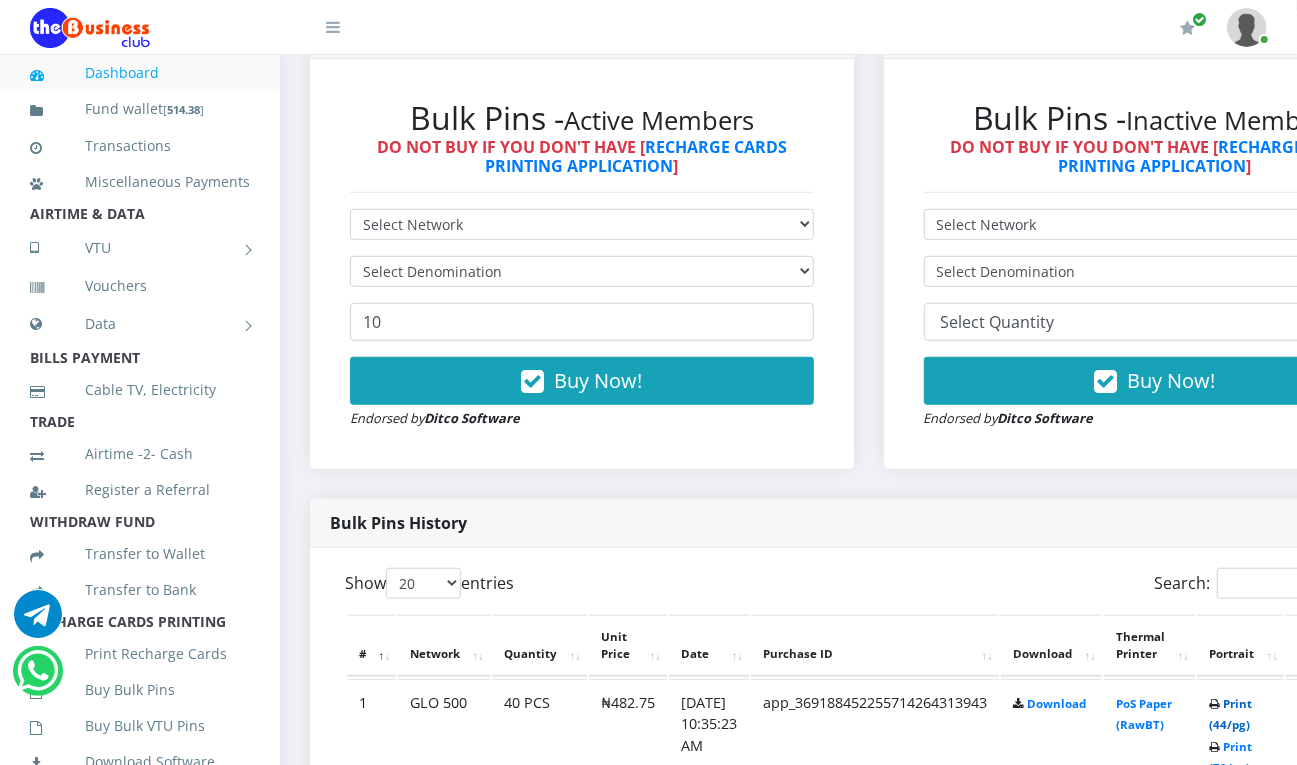 click on "Print (44/pg)" at bounding box center [1230, 714] 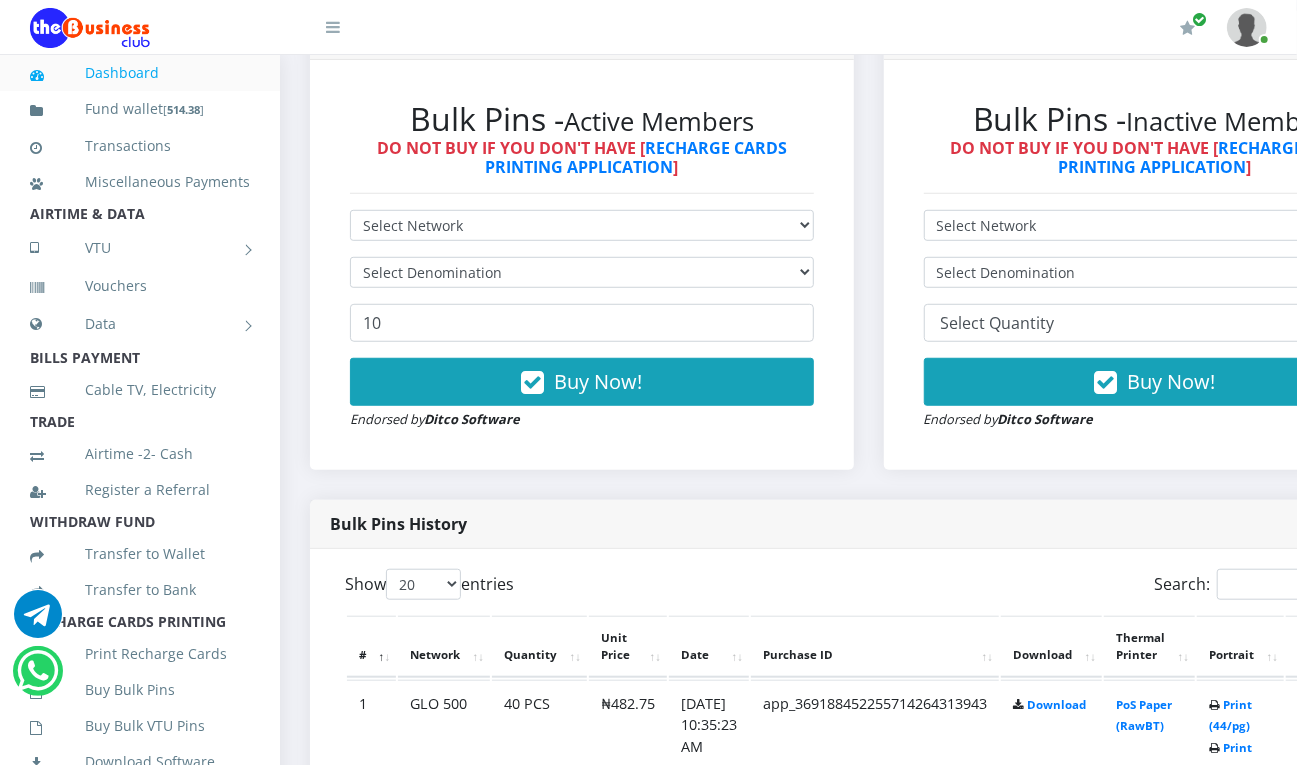 scroll, scrollTop: 0, scrollLeft: 0, axis: both 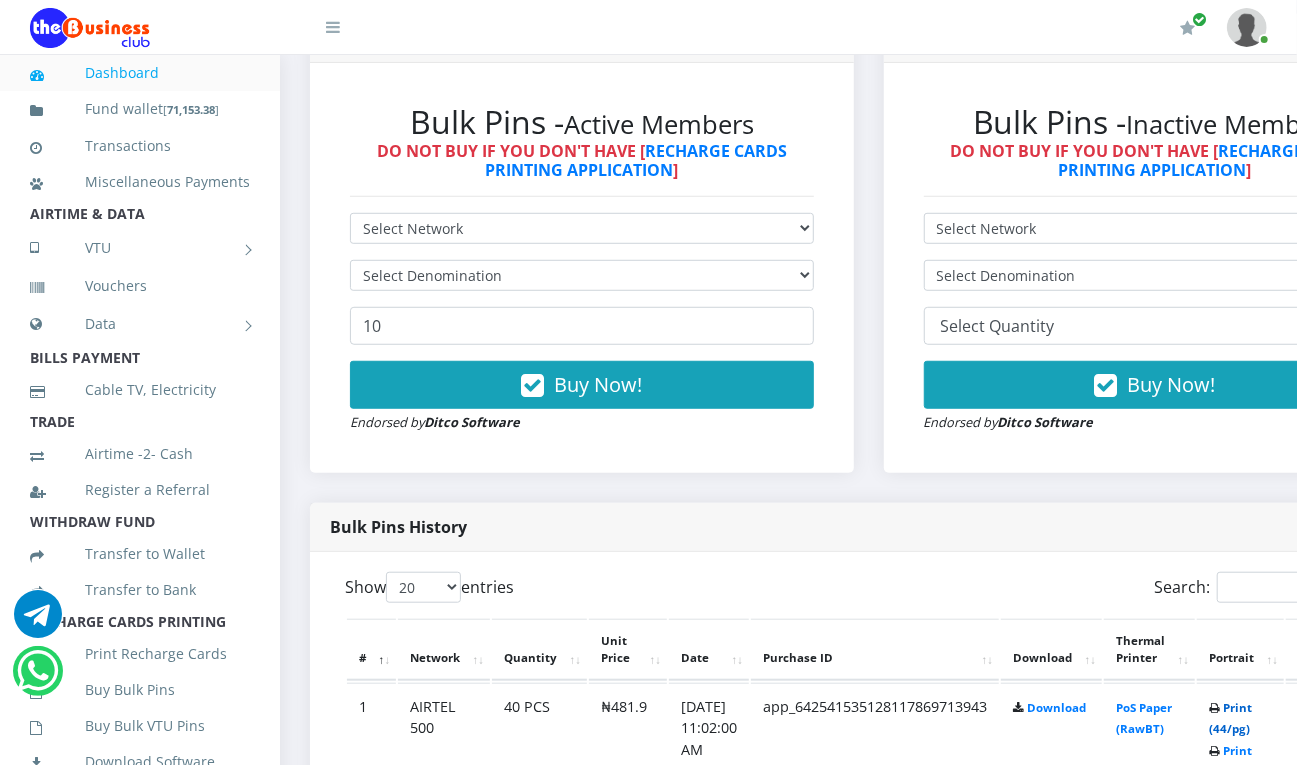 click on "Print (44/pg)" at bounding box center (1230, 718) 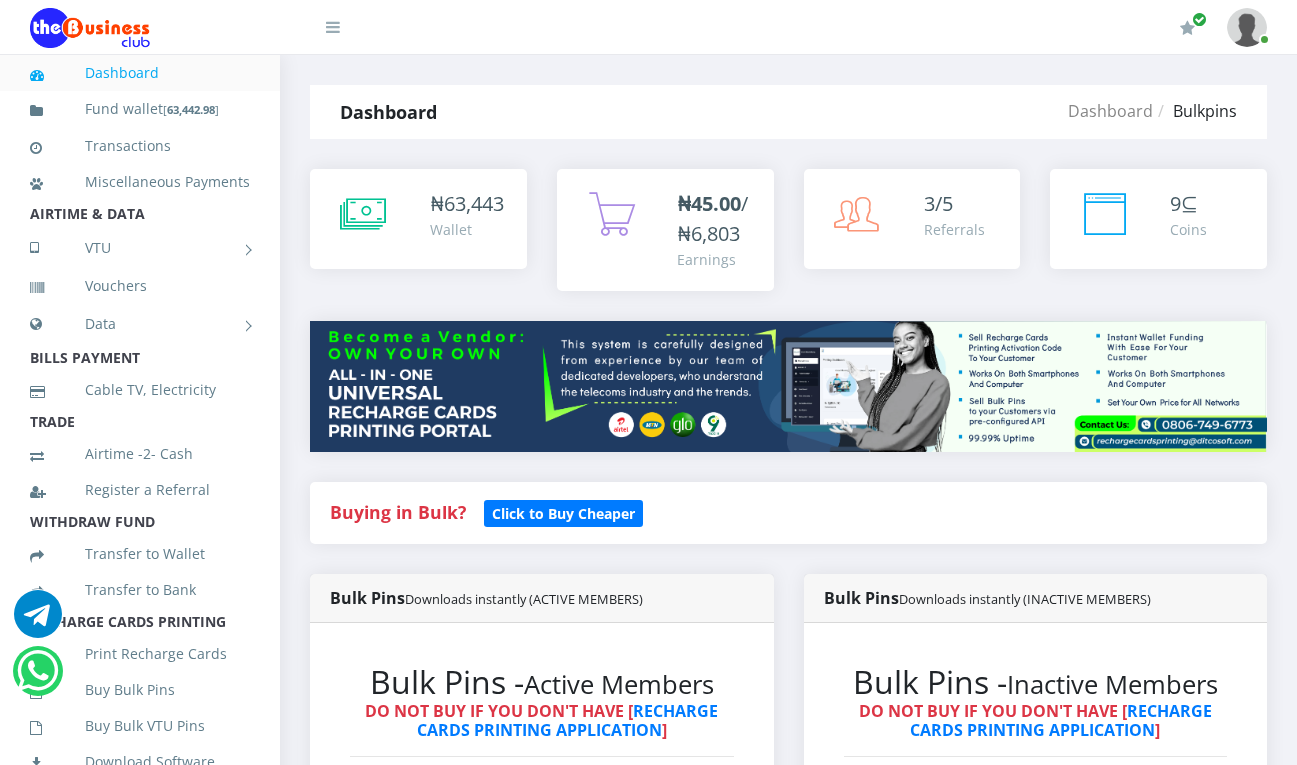scroll, scrollTop: 0, scrollLeft: 0, axis: both 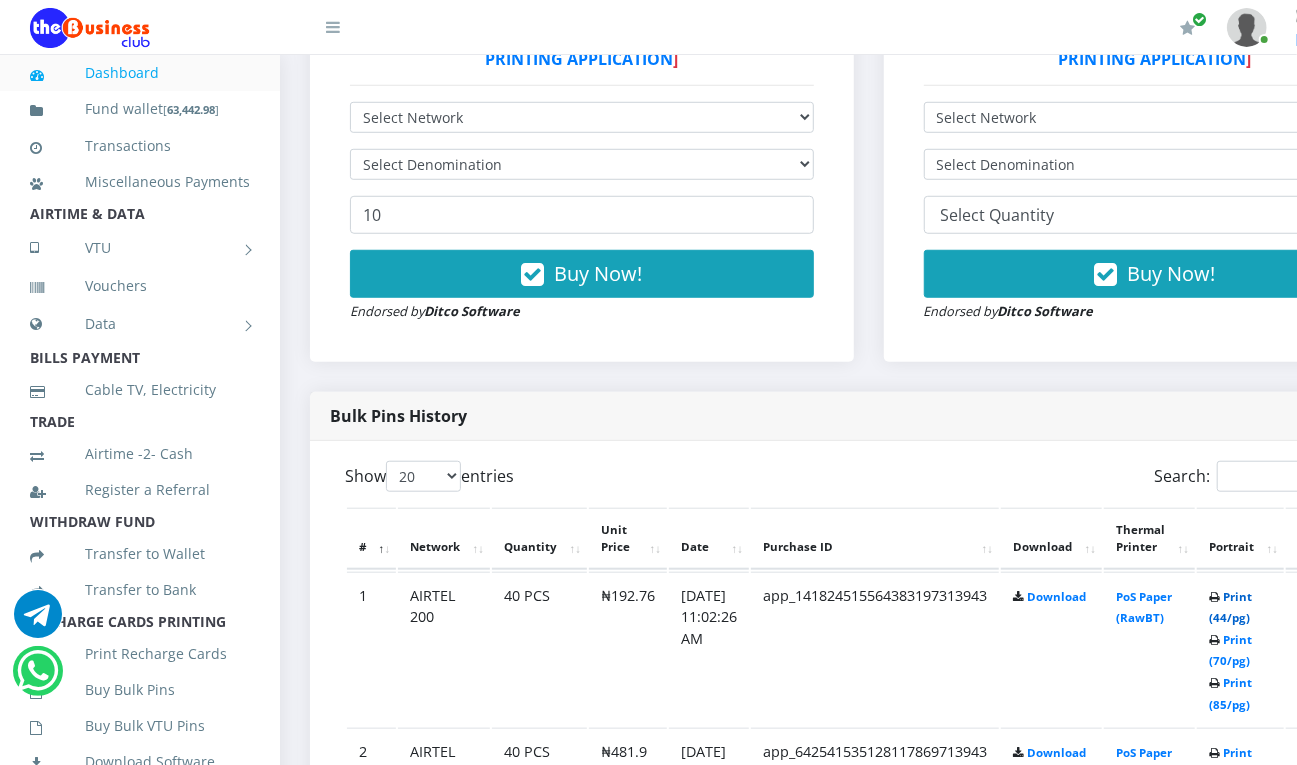 click on "Print (44/pg)" at bounding box center [1230, 607] 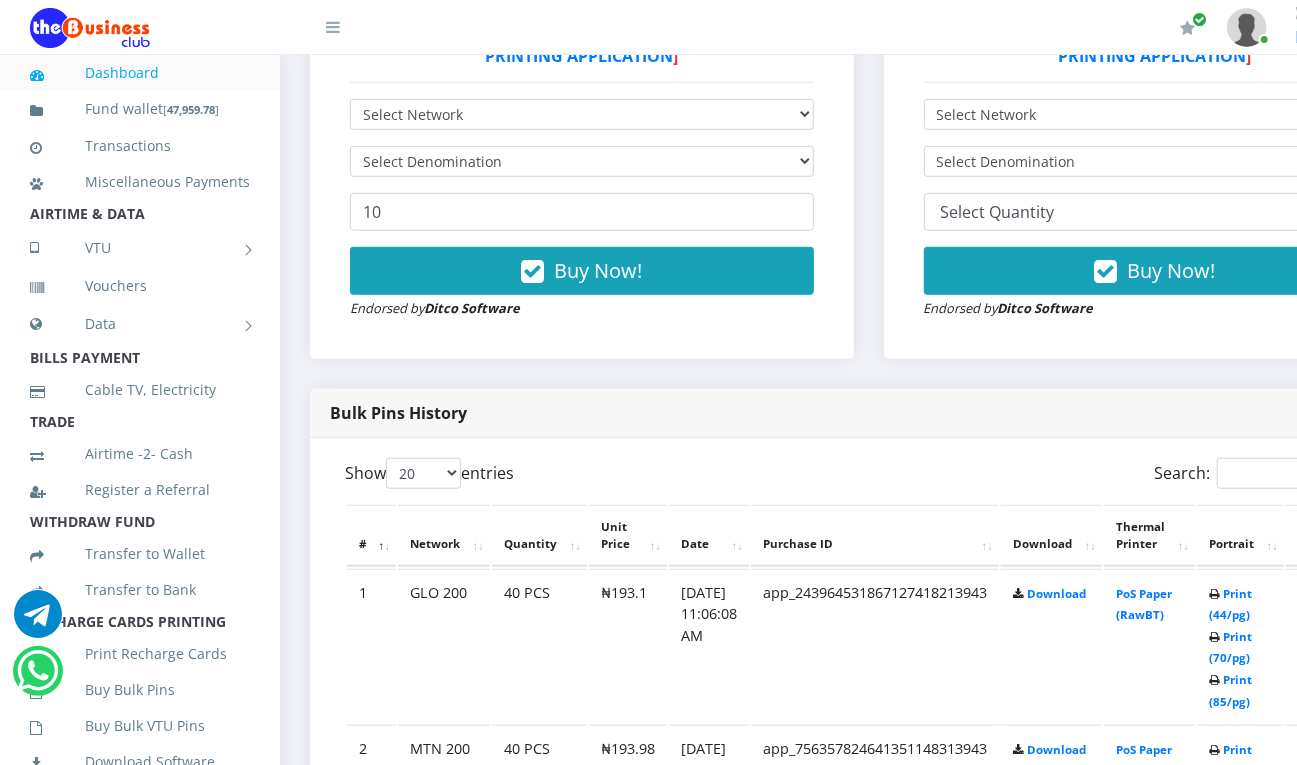 scroll, scrollTop: 0, scrollLeft: 0, axis: both 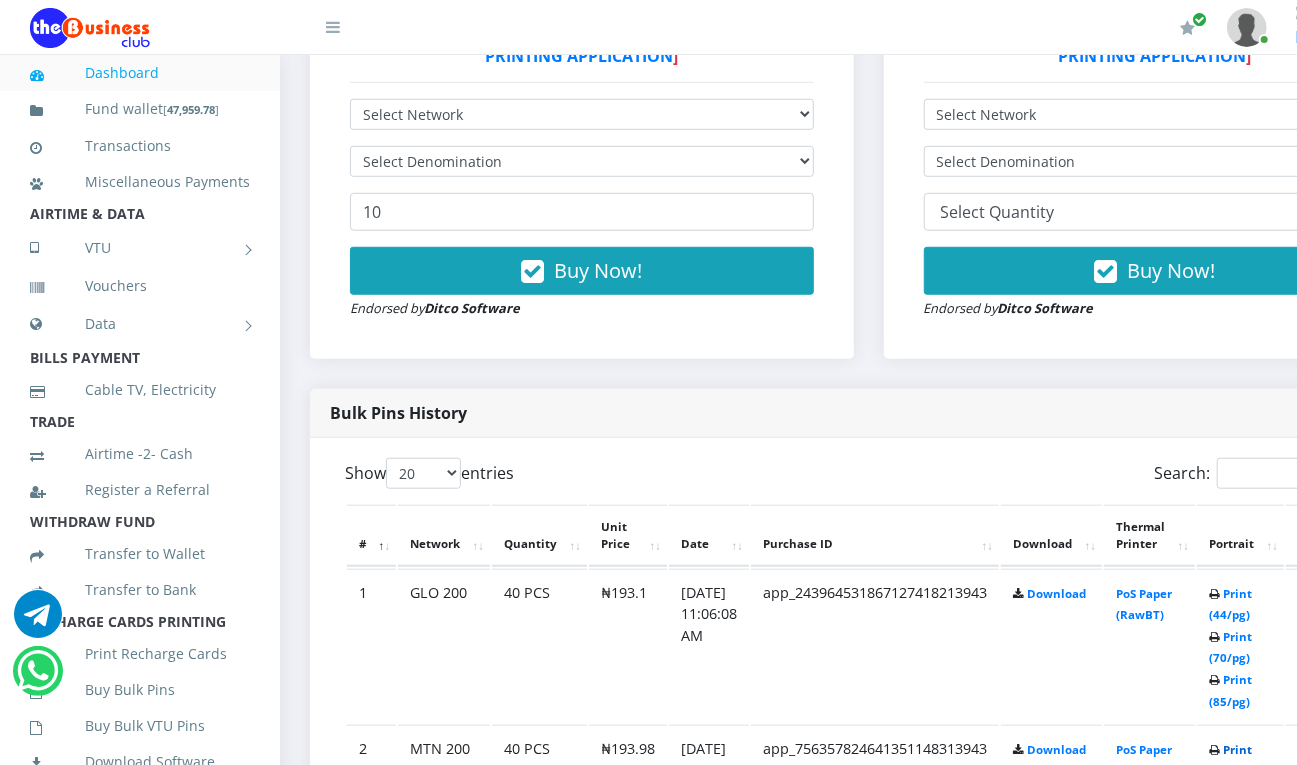 click on "Print (44/pg)" at bounding box center [1230, 760] 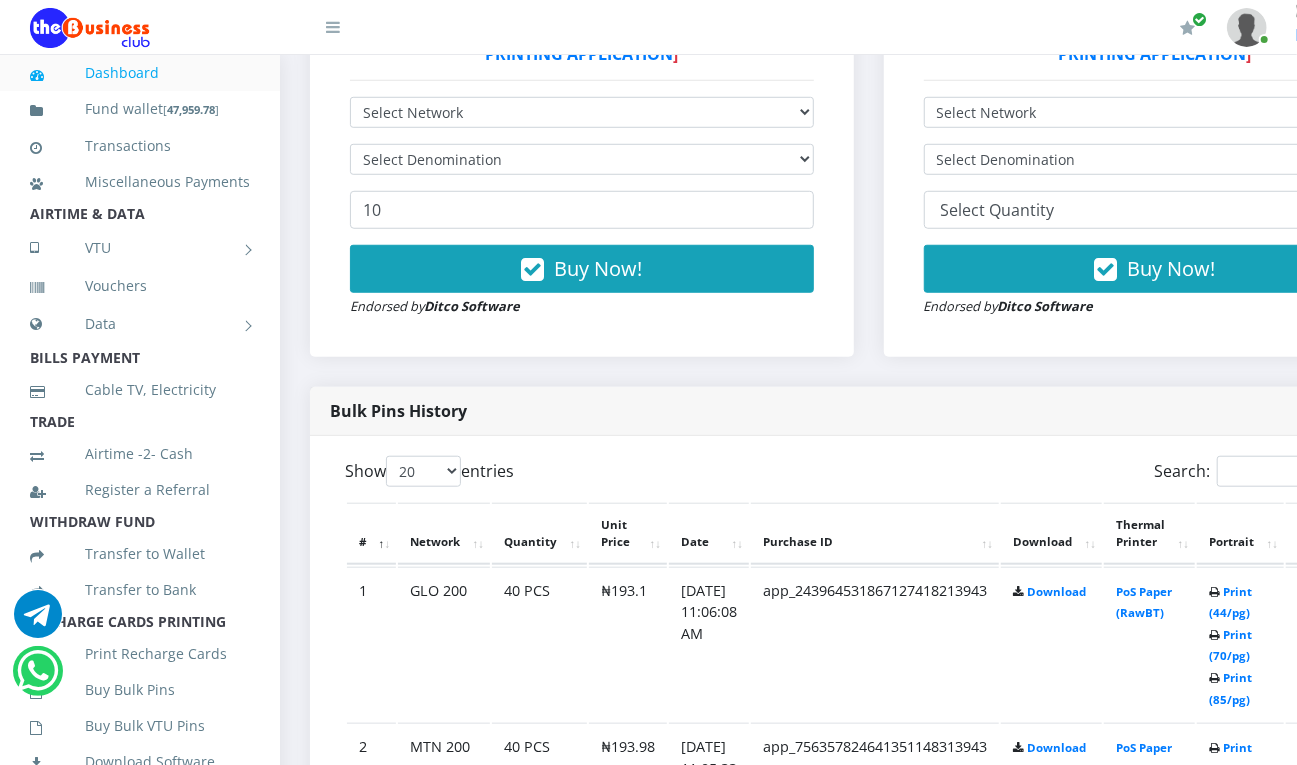 scroll, scrollTop: 0, scrollLeft: 0, axis: both 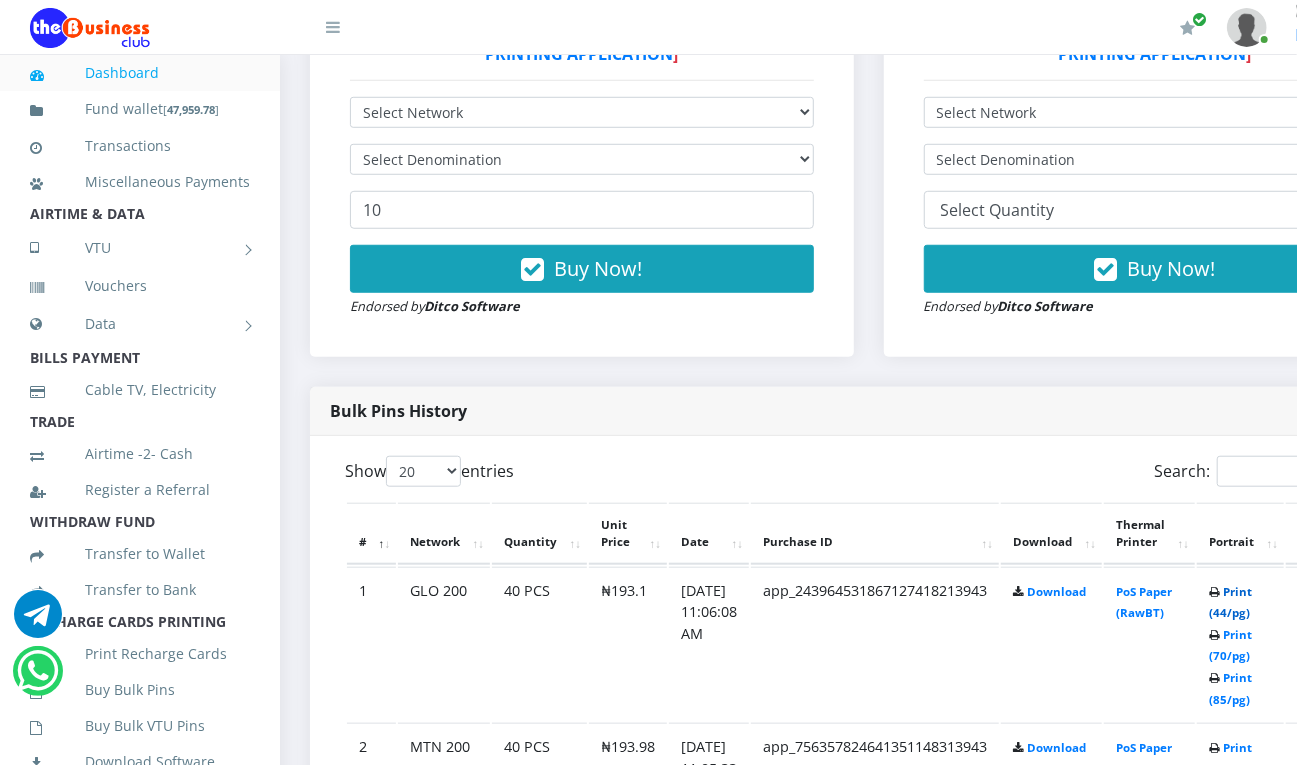 click on "Print (44/pg)" at bounding box center [1230, 602] 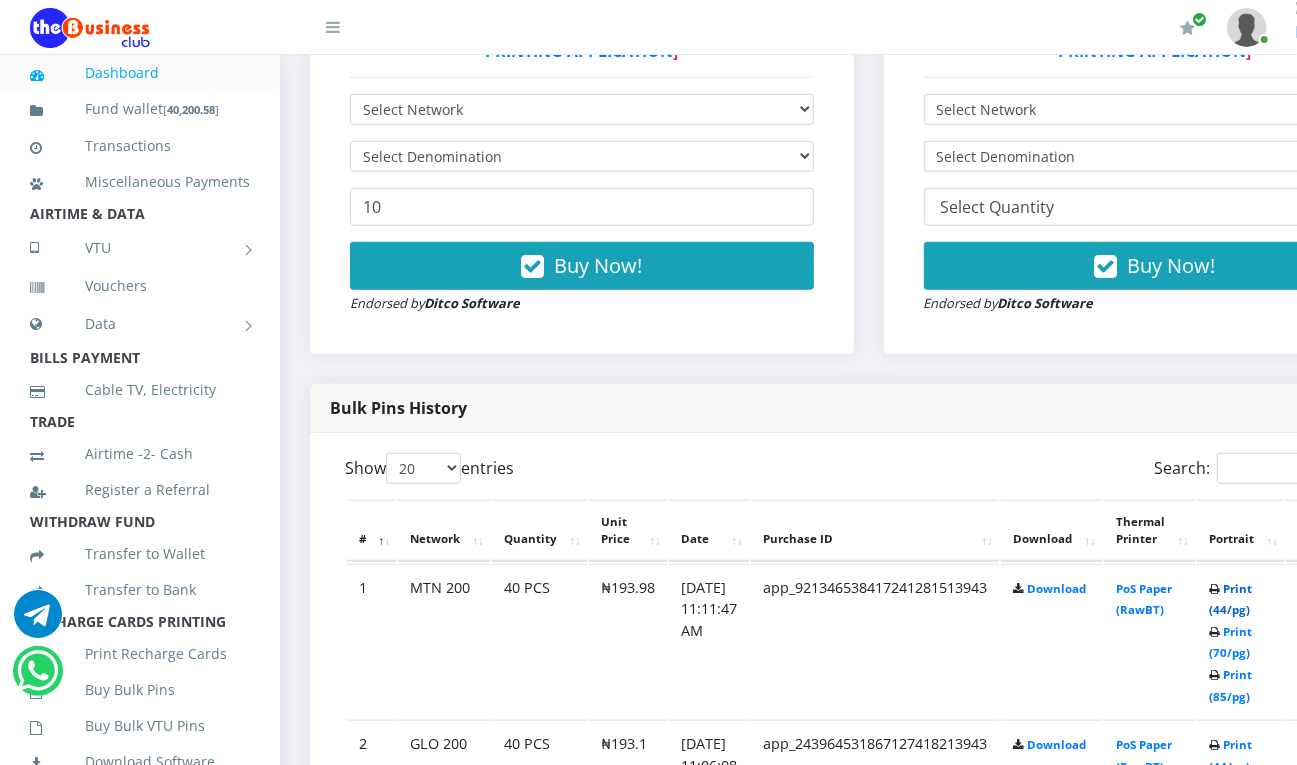scroll, scrollTop: 0, scrollLeft: 0, axis: both 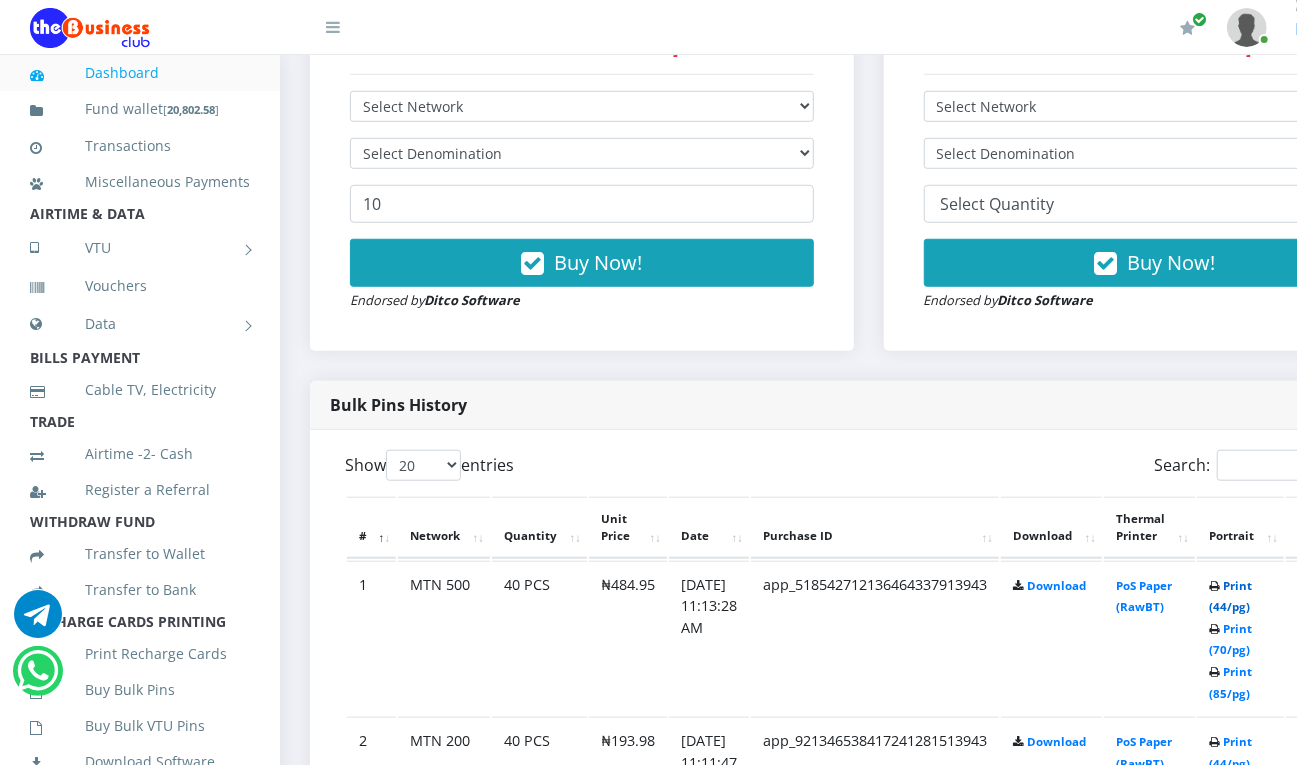 click on "Print (44/pg)" at bounding box center (1230, 596) 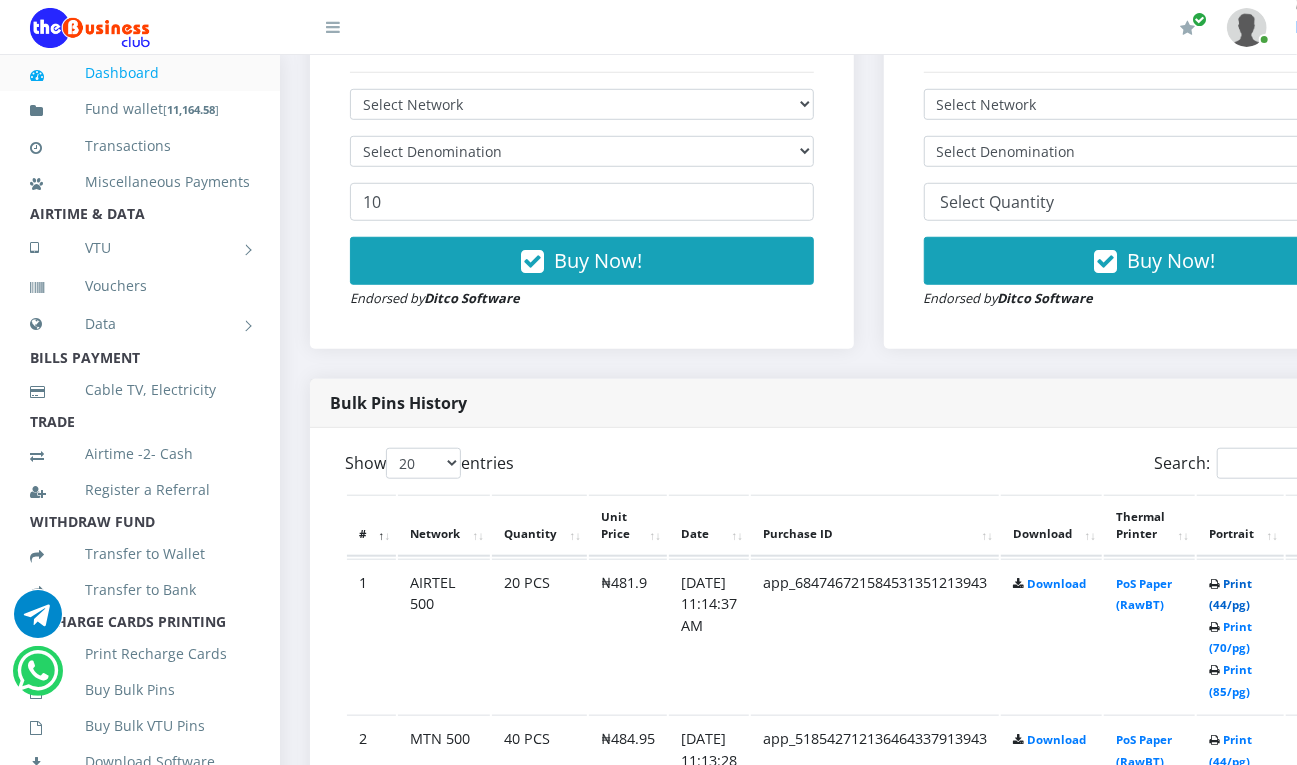 scroll, scrollTop: 0, scrollLeft: 0, axis: both 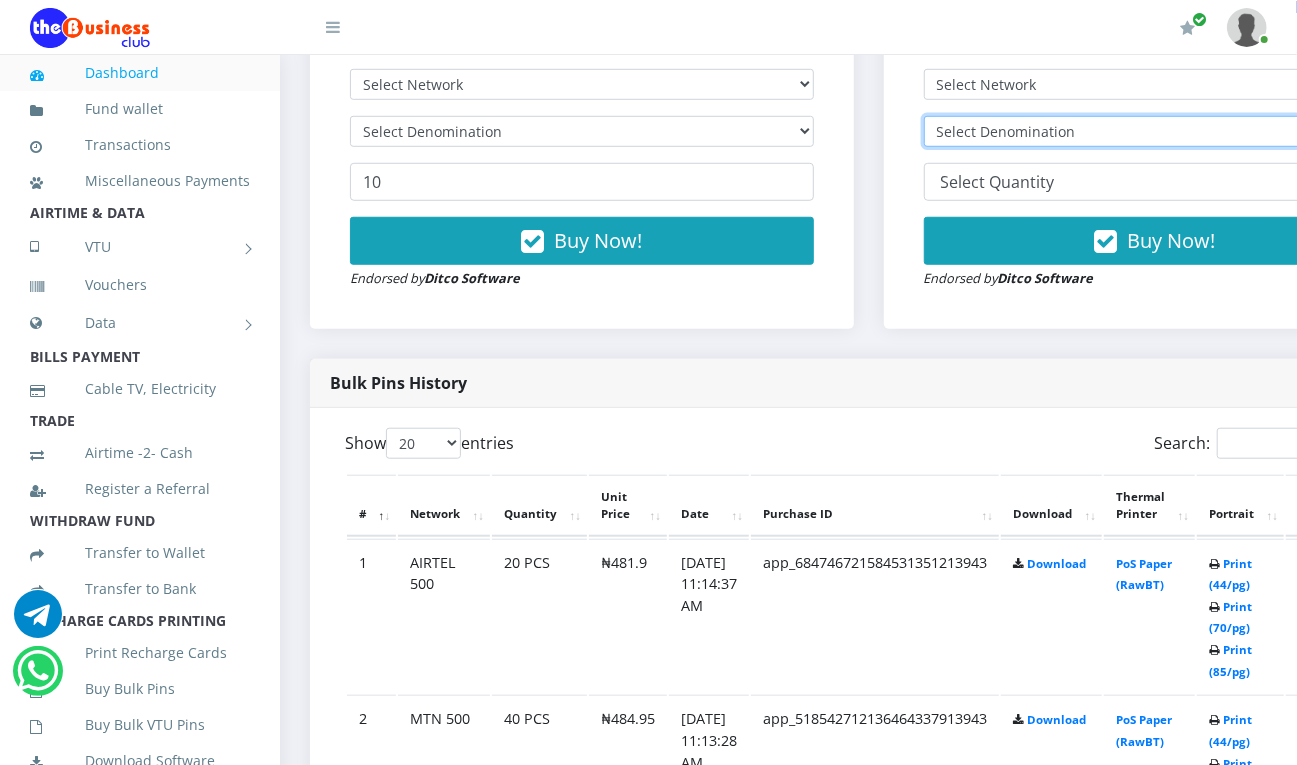 click on "Select Denomination" at bounding box center (1156, 131) 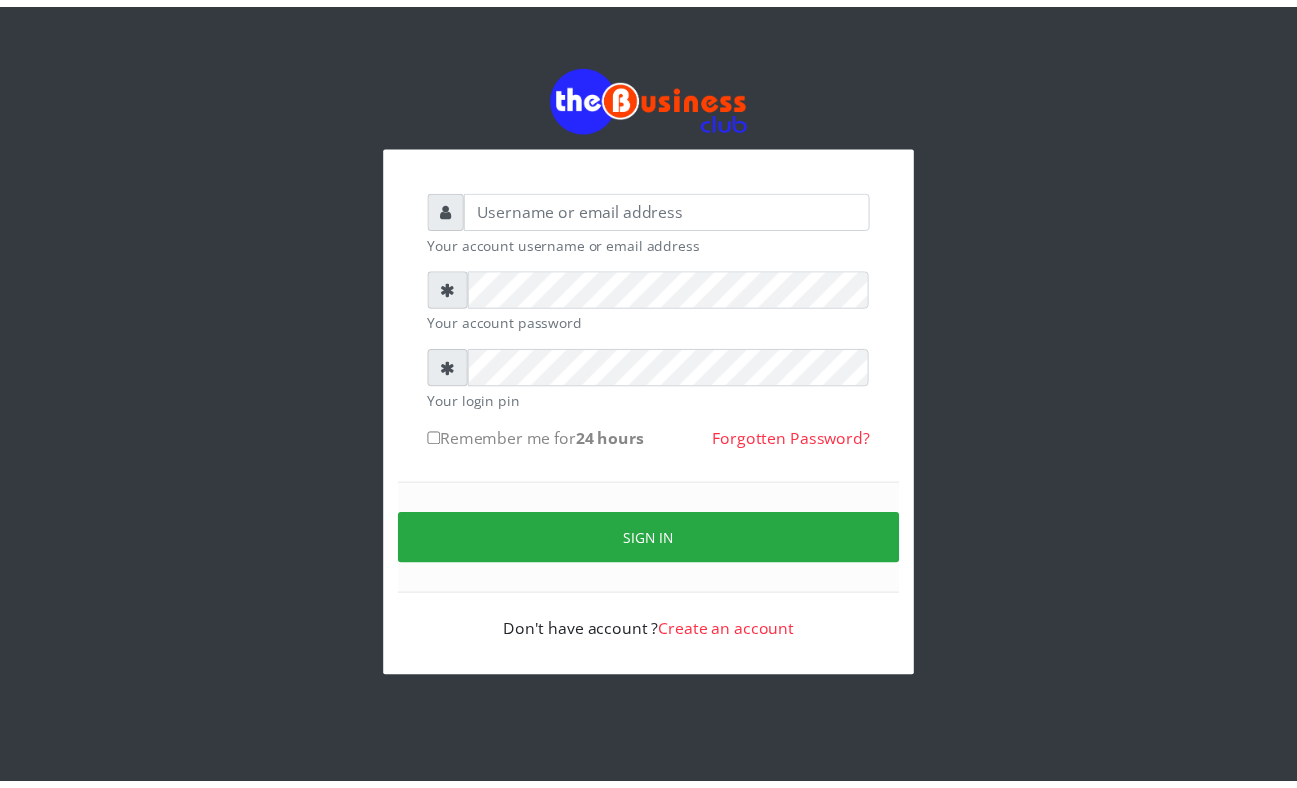 scroll, scrollTop: 0, scrollLeft: 0, axis: both 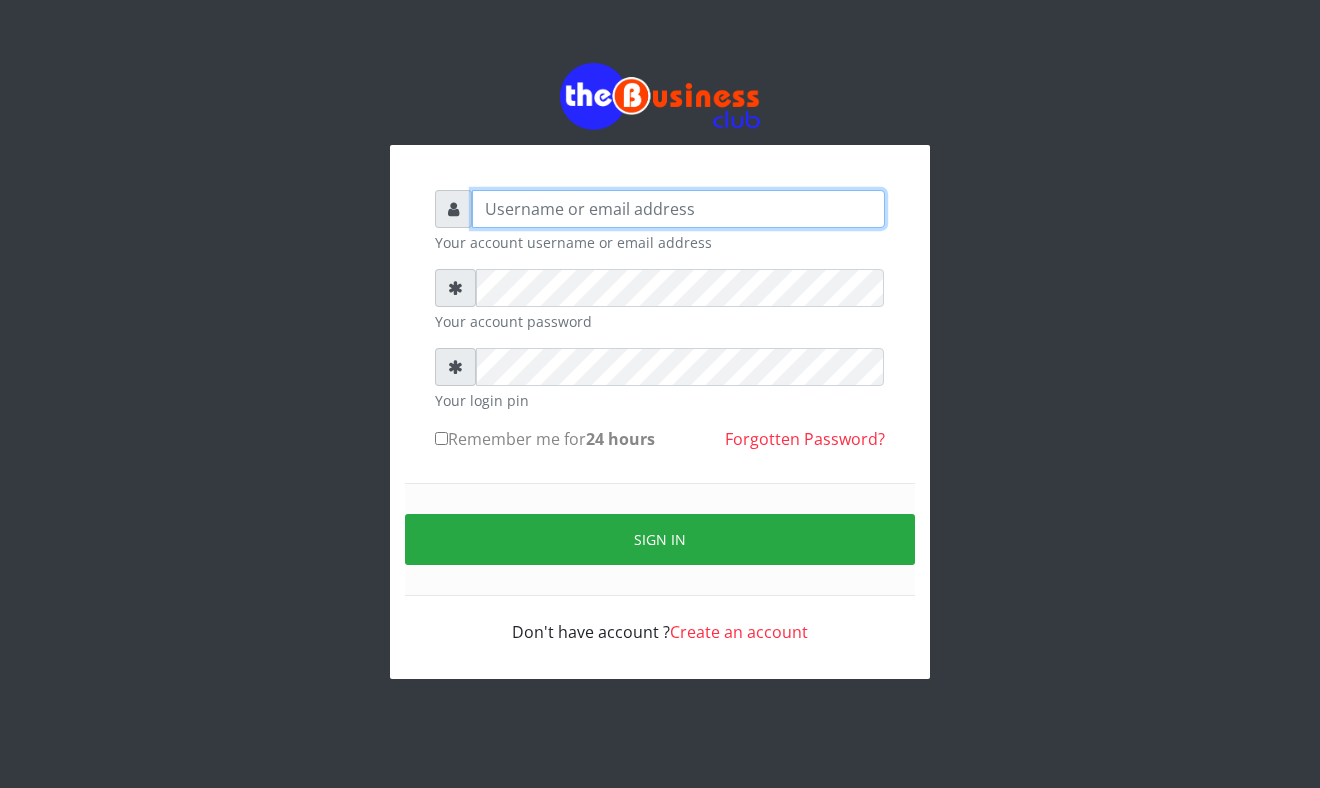 type on "Mavincio" 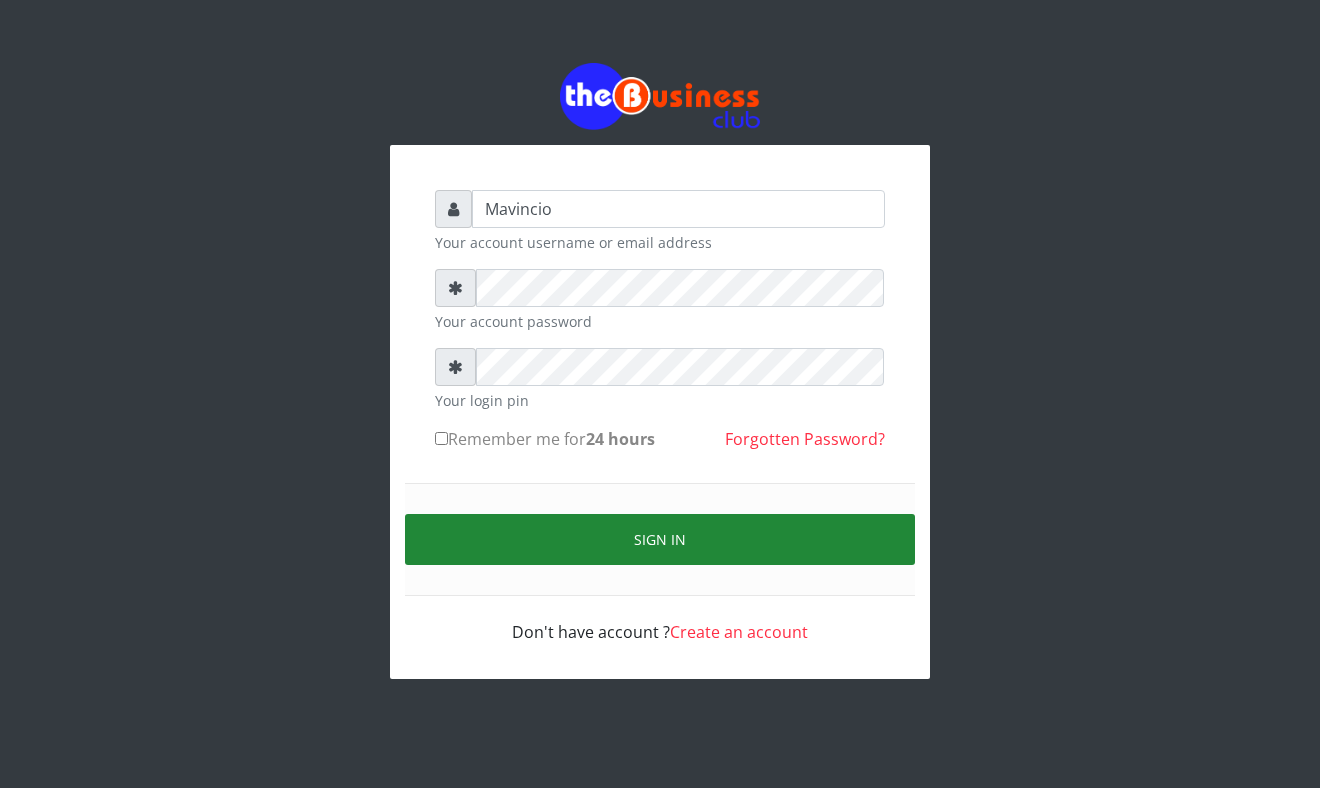 click on "Sign in" at bounding box center (660, 539) 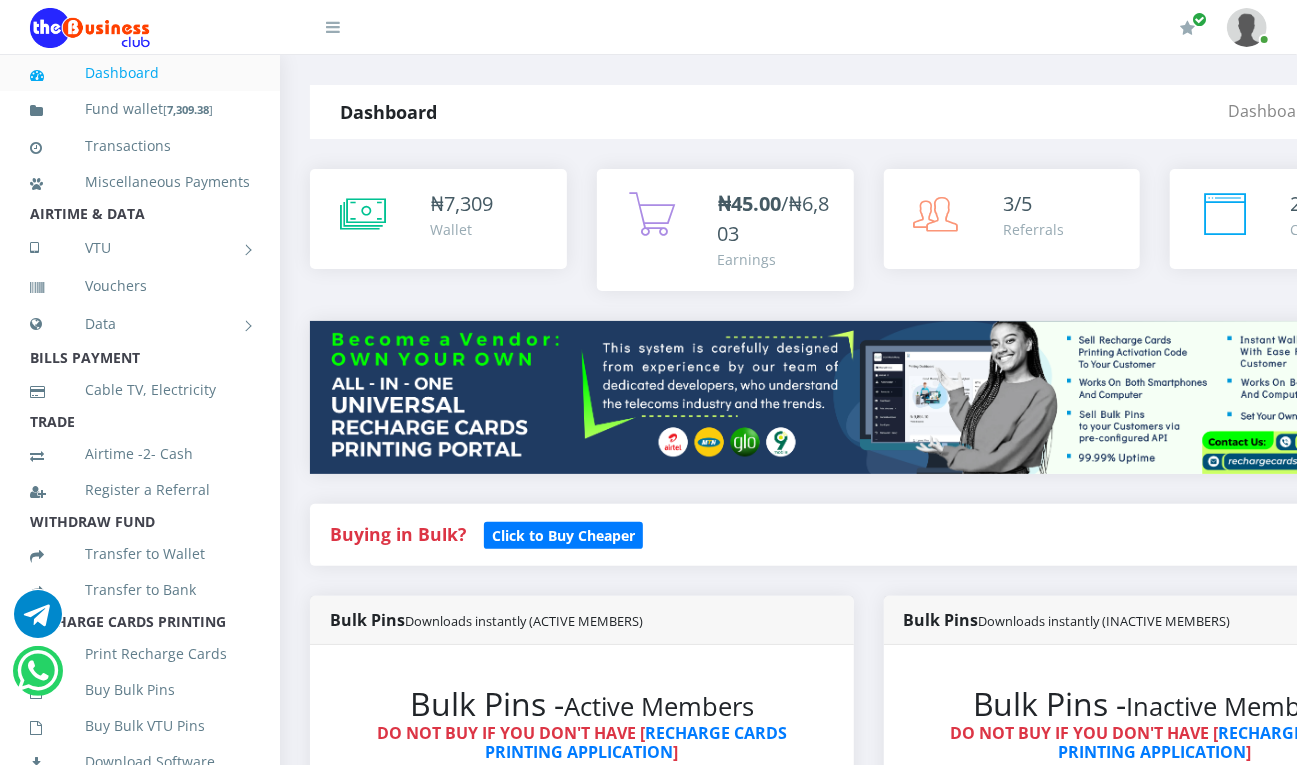 scroll, scrollTop: 0, scrollLeft: 0, axis: both 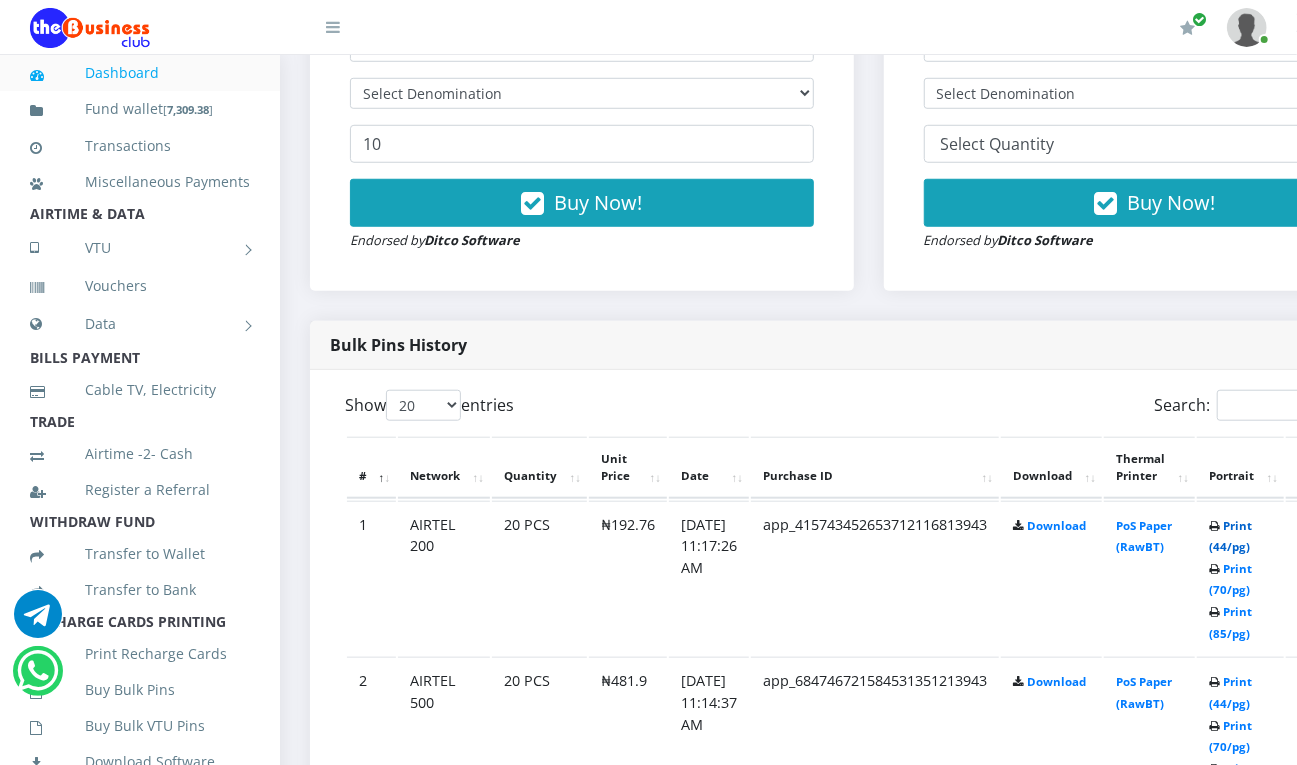 click on "Print (44/pg)" at bounding box center (1230, 536) 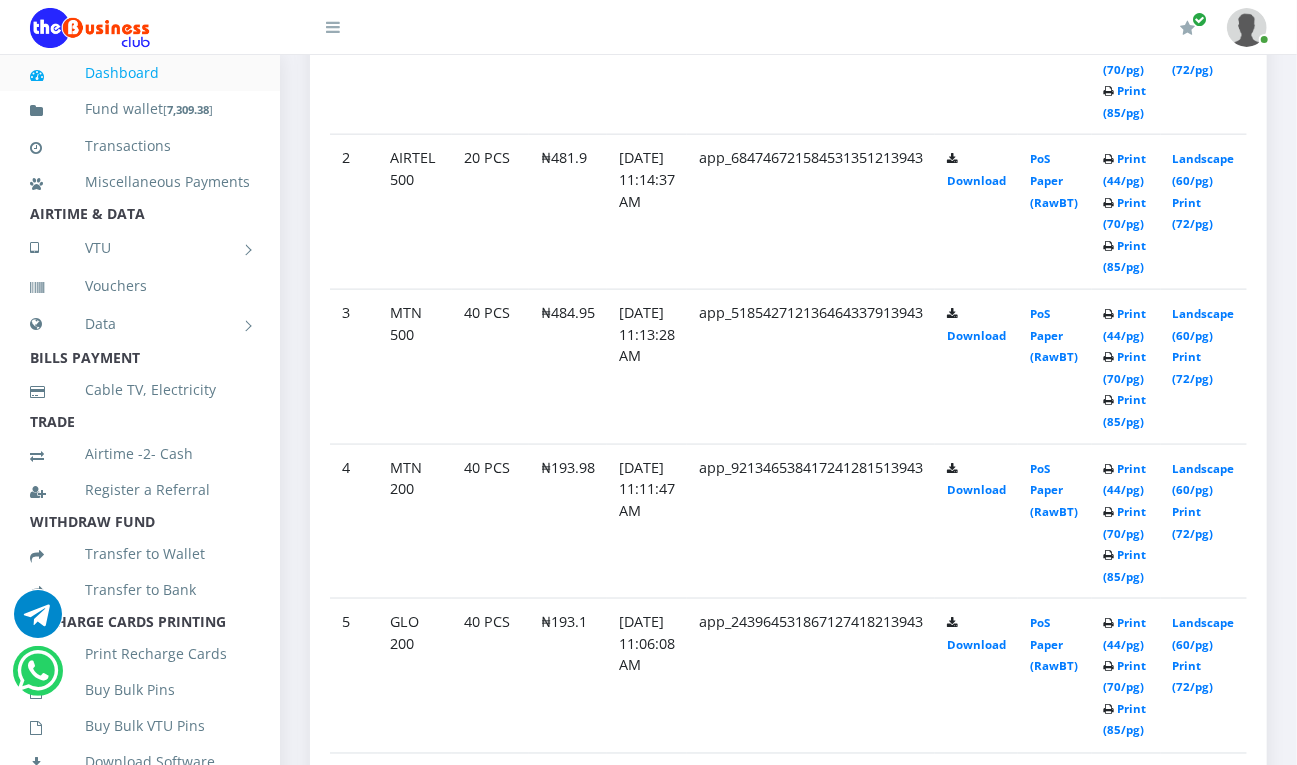 click on "Dashboard
Fund wallet  [ 7,309.38 ]
Transactions
Miscellaneous Payments
AIRTIME & DATA
VTU
Nigerian VTU
International VTU
Vouchers
Data
Shared Data
Data Bundle
TRADE" at bounding box center (648, 7217) 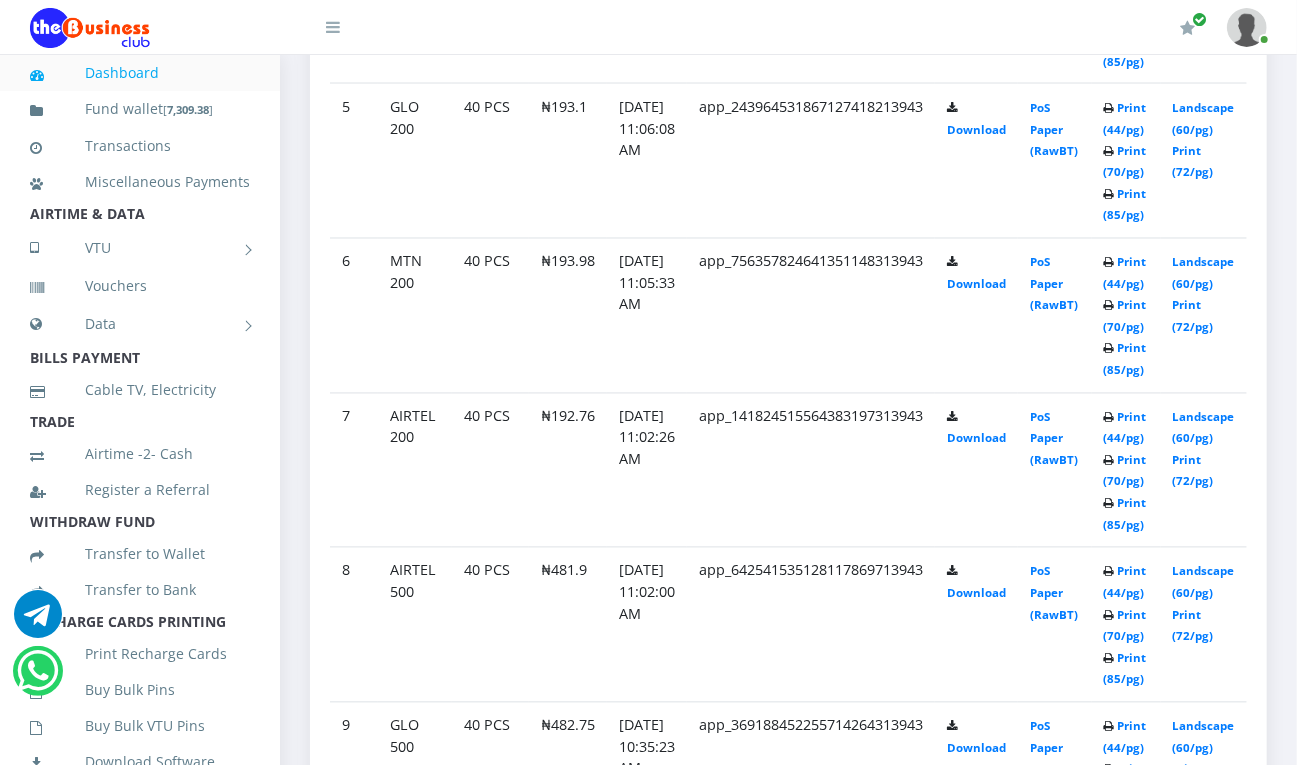 scroll, scrollTop: 1830, scrollLeft: 29, axis: both 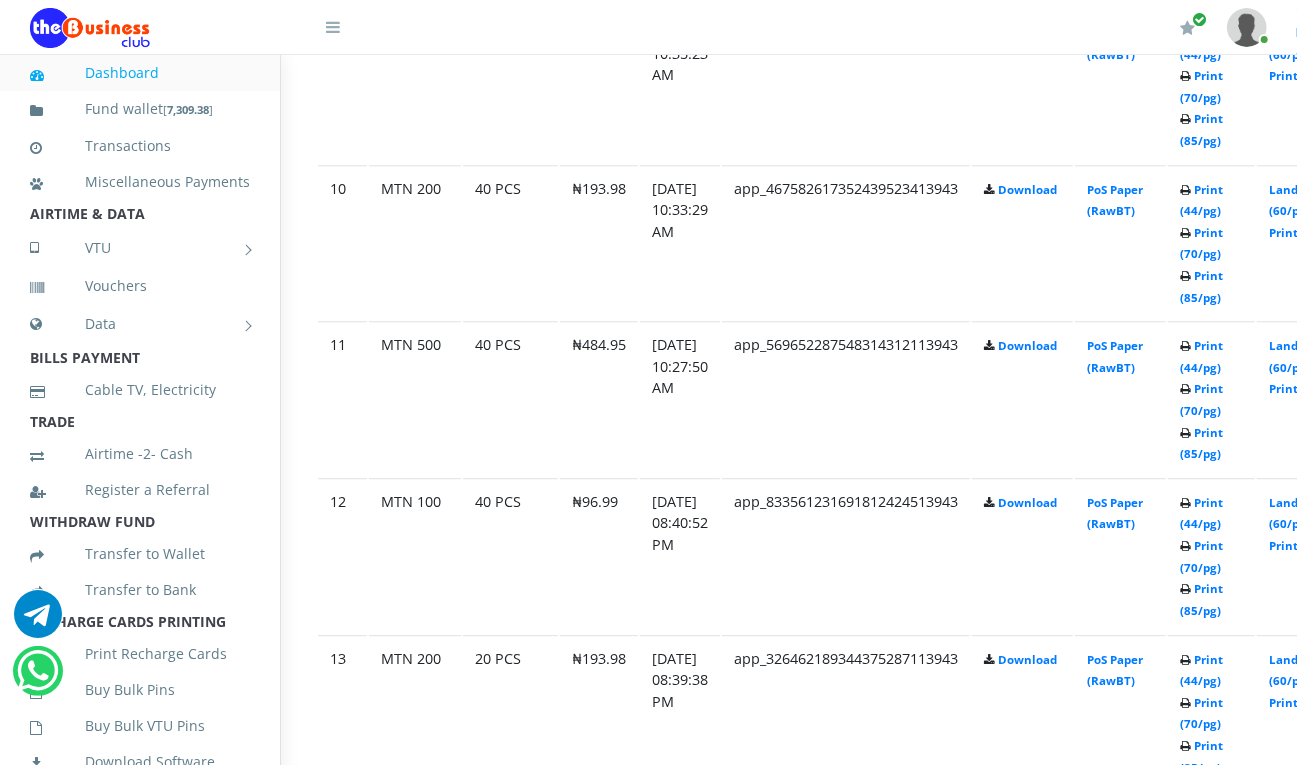 click on "My Profile
Settings
Logout" at bounding box center (823, 28) 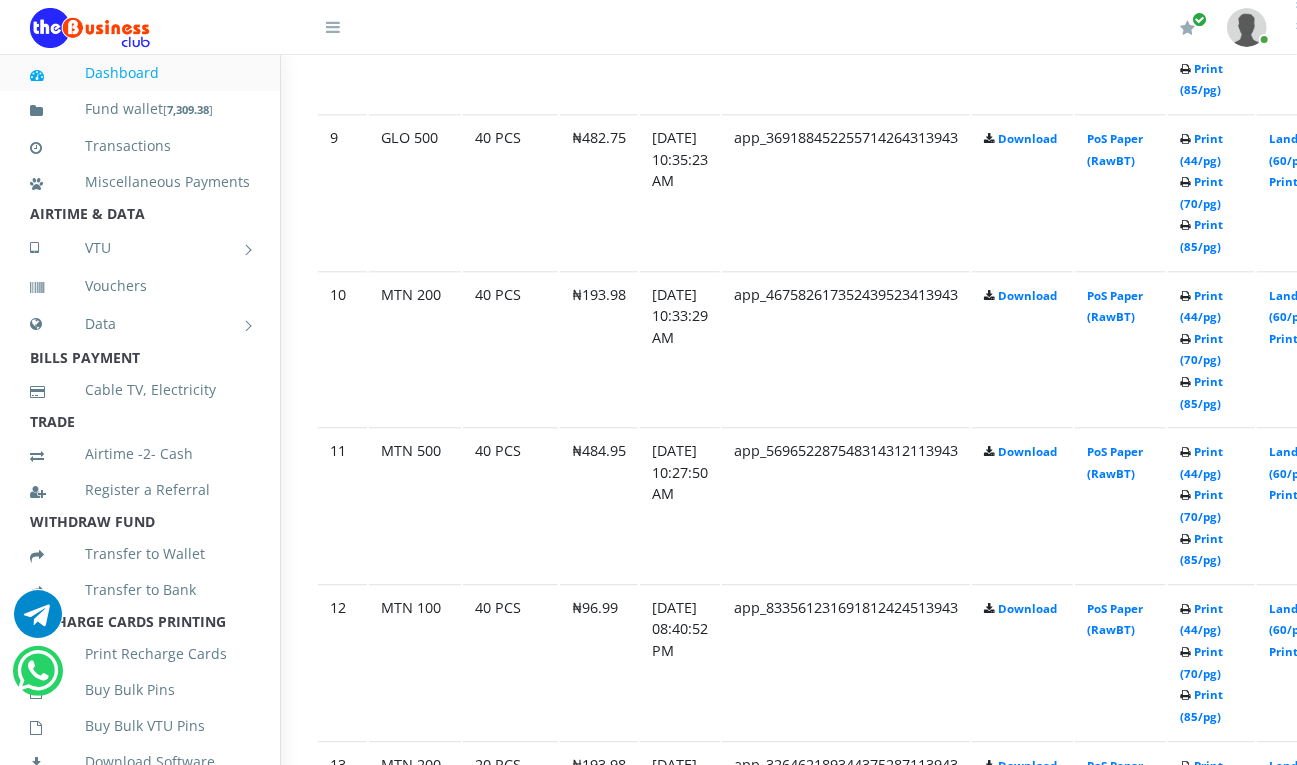scroll, scrollTop: 2350, scrollLeft: 29, axis: both 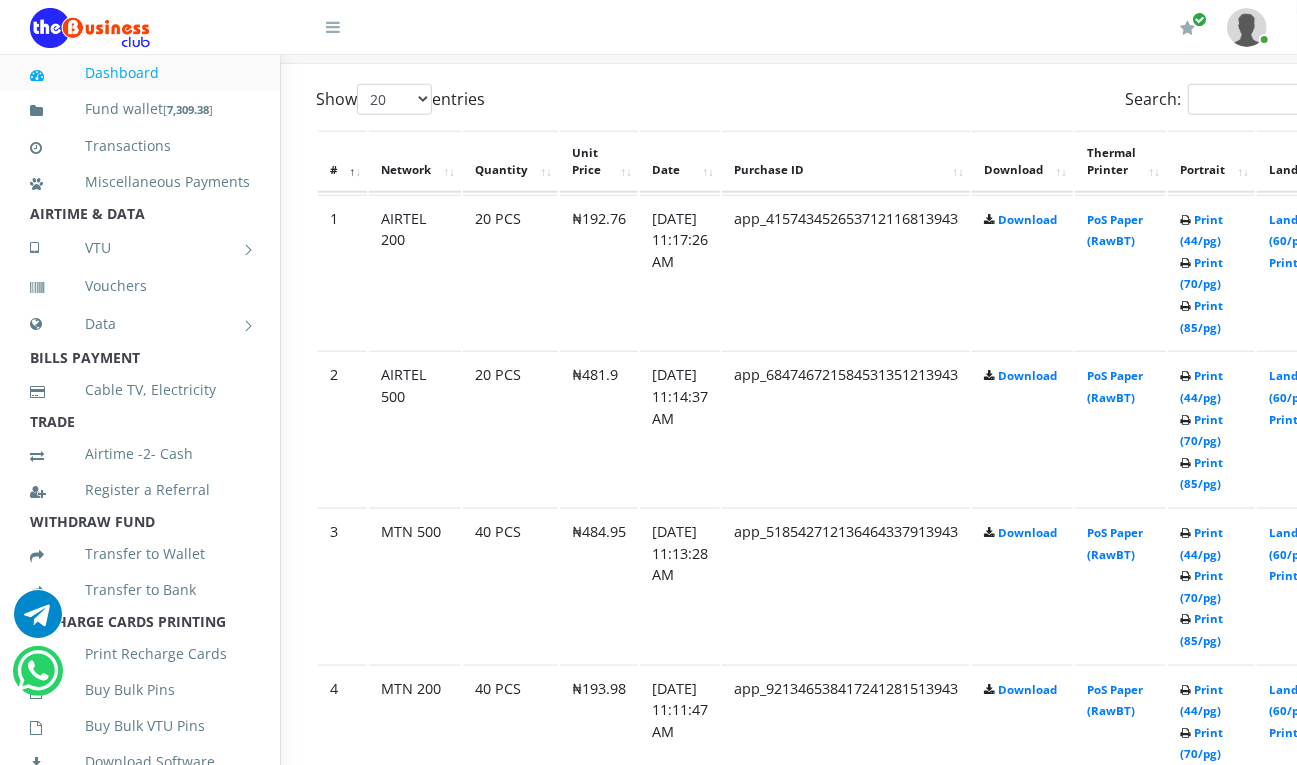 click on "Download" at bounding box center [1022, 272] 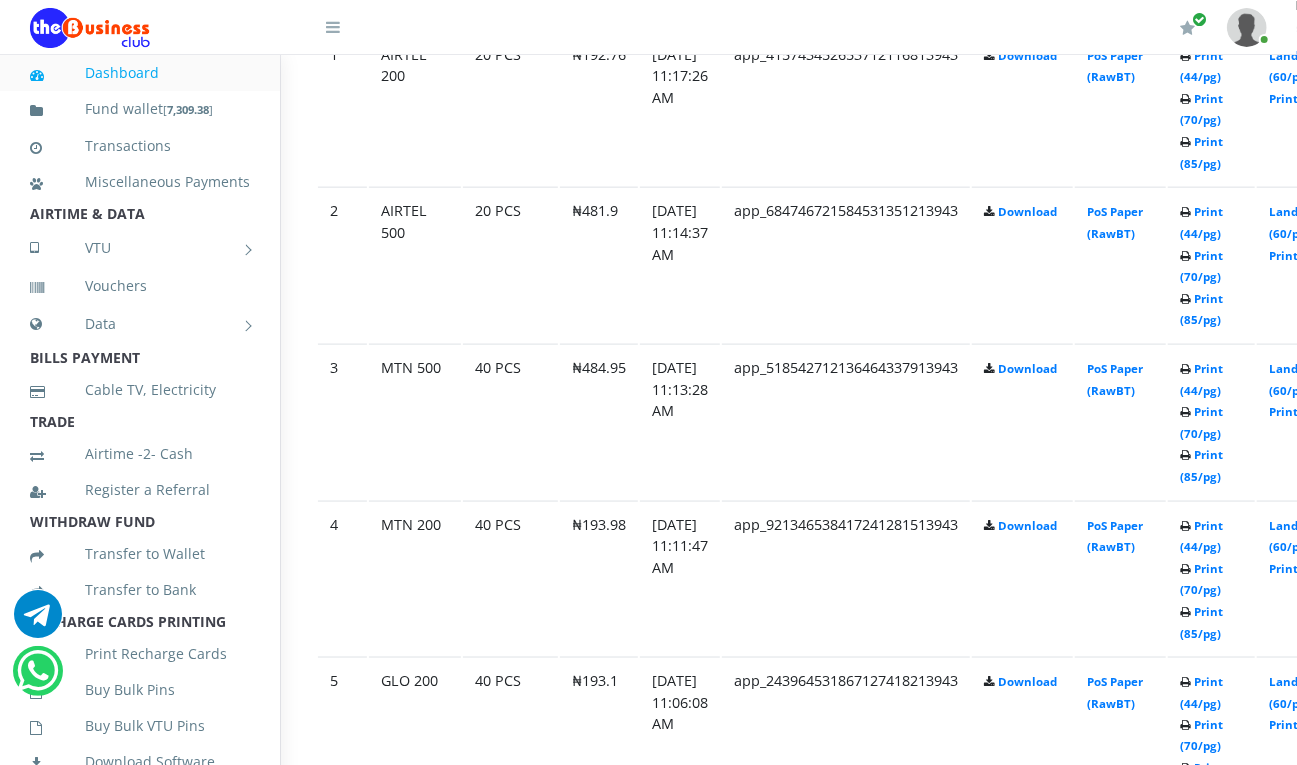 scroll, scrollTop: 1260, scrollLeft: 29, axis: both 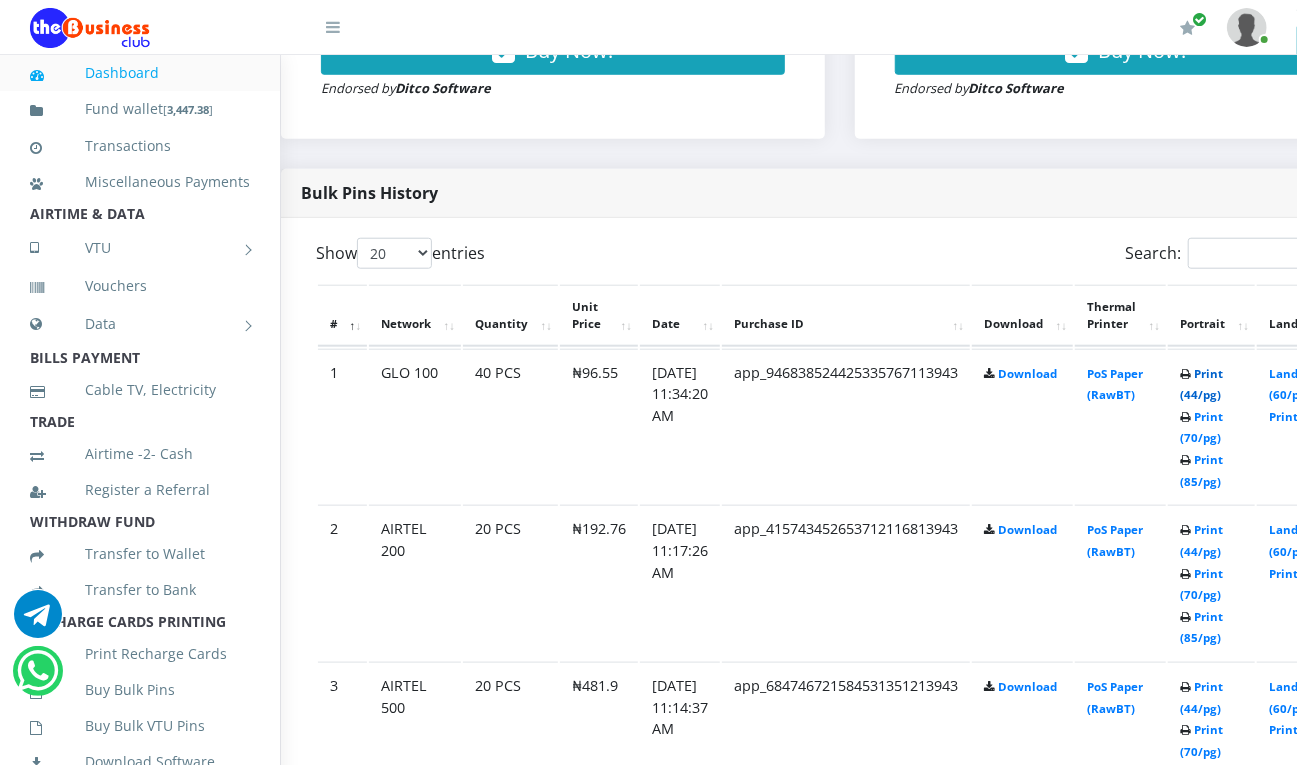 click on "Print (44/pg)" at bounding box center [1201, 384] 